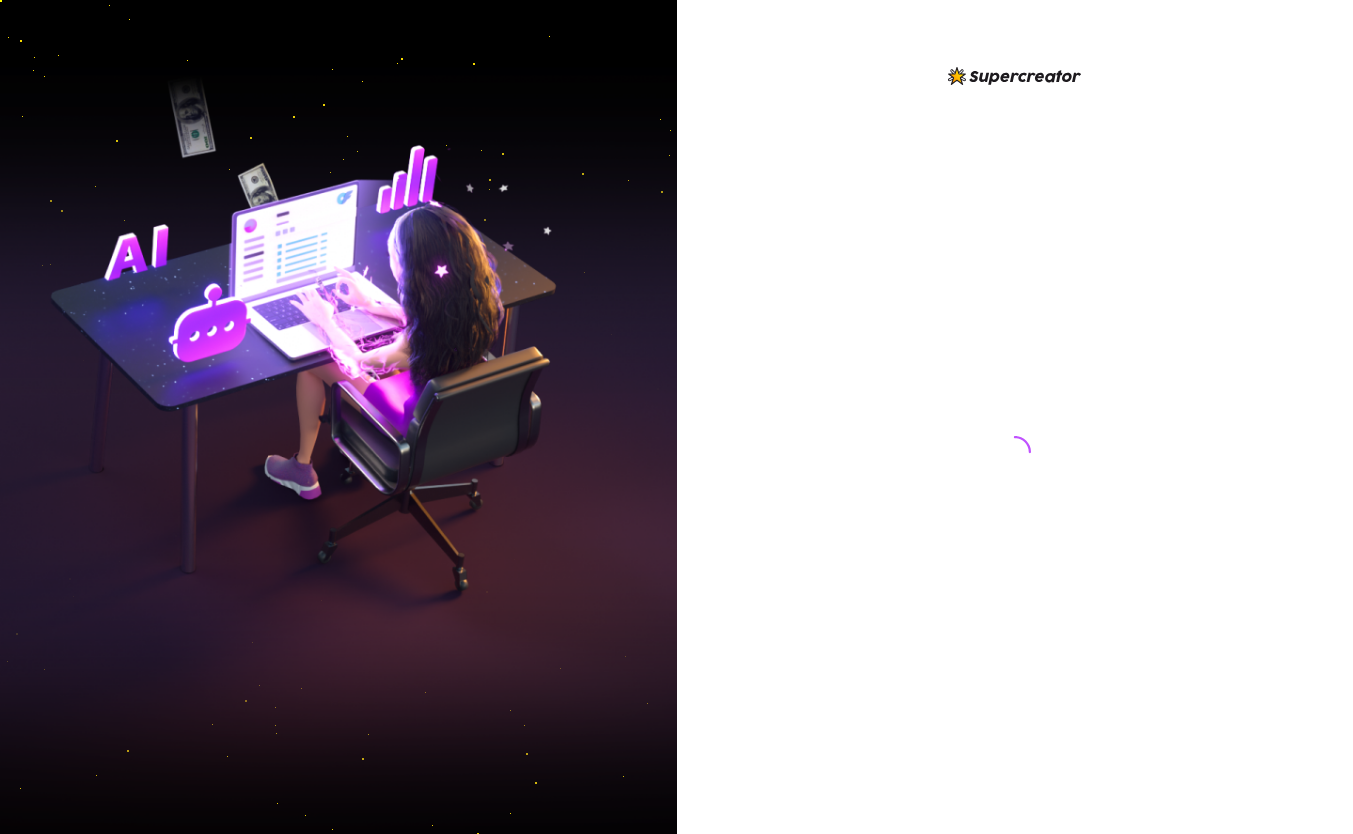 scroll, scrollTop: 0, scrollLeft: 0, axis: both 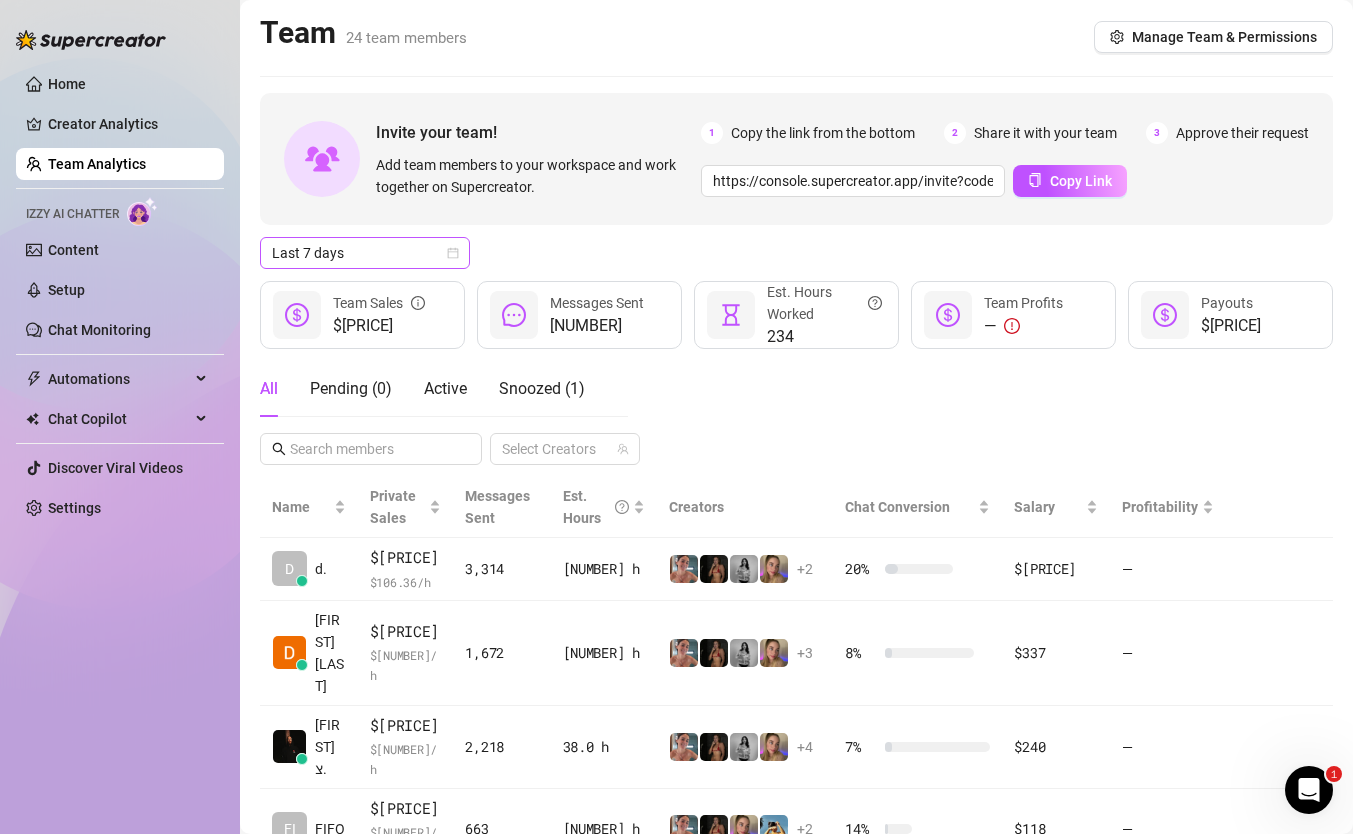 click on "Last 7 days" at bounding box center [365, 253] 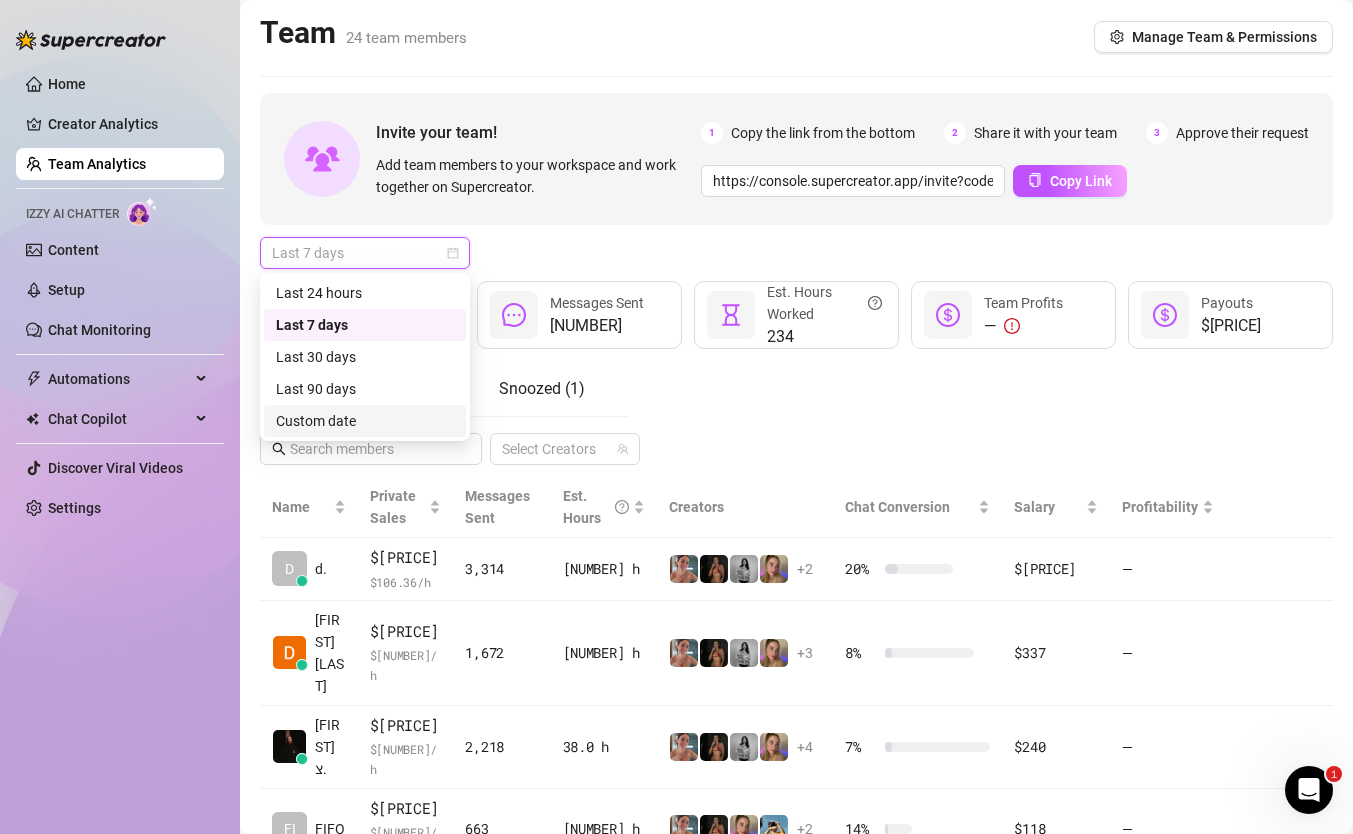 click on "Custom date" at bounding box center (365, 421) 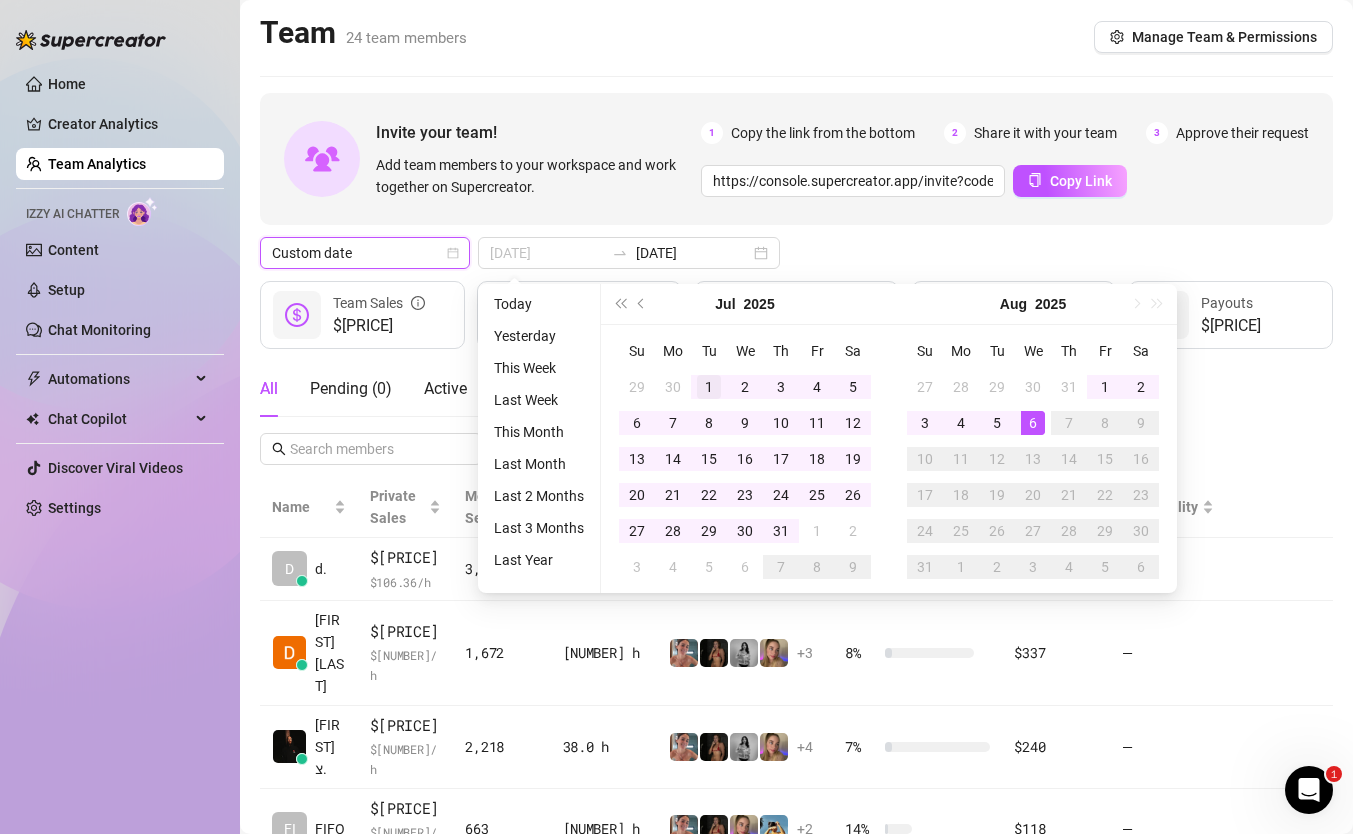 type on "[DATE]" 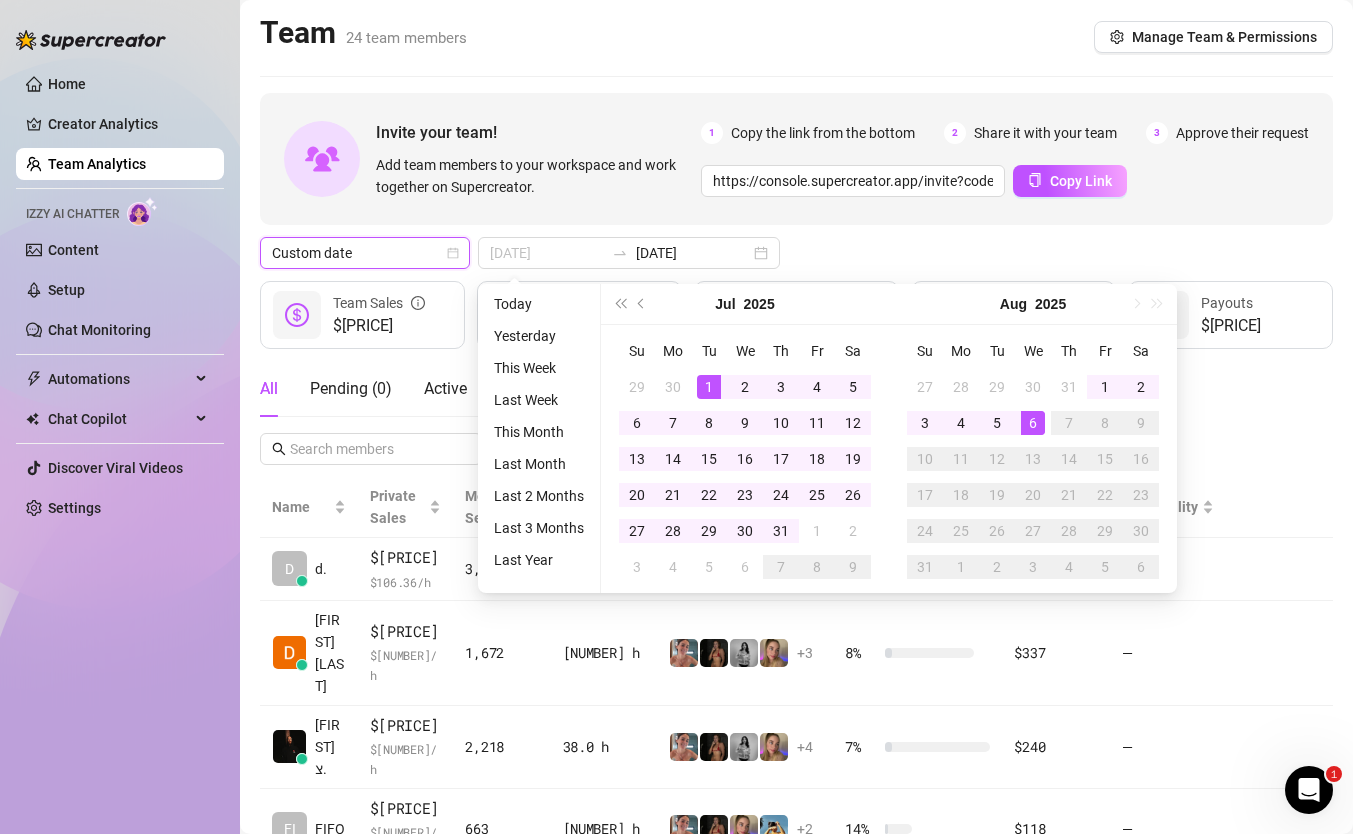 click on "1" at bounding box center [709, 387] 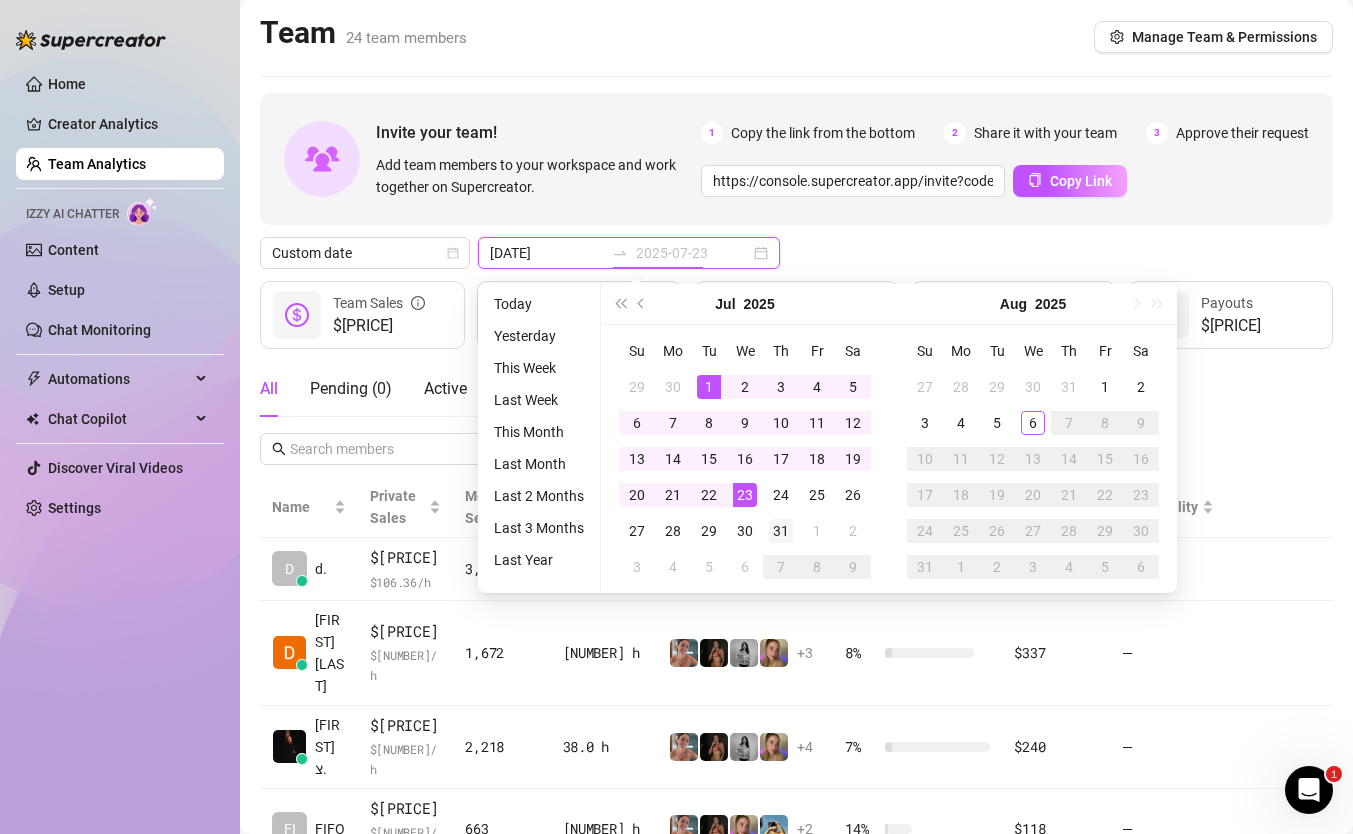 type on "2025-07-31" 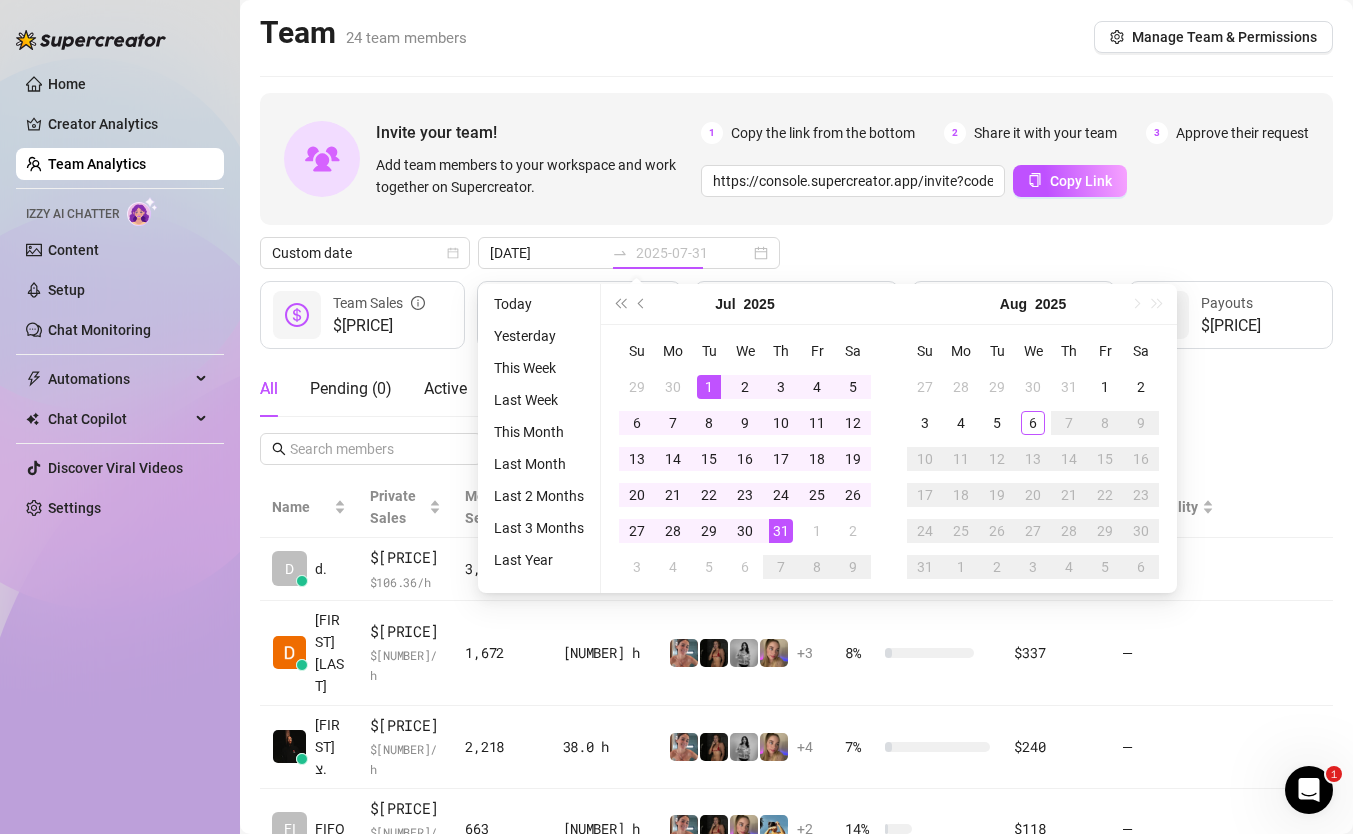 click on "31" at bounding box center [781, 531] 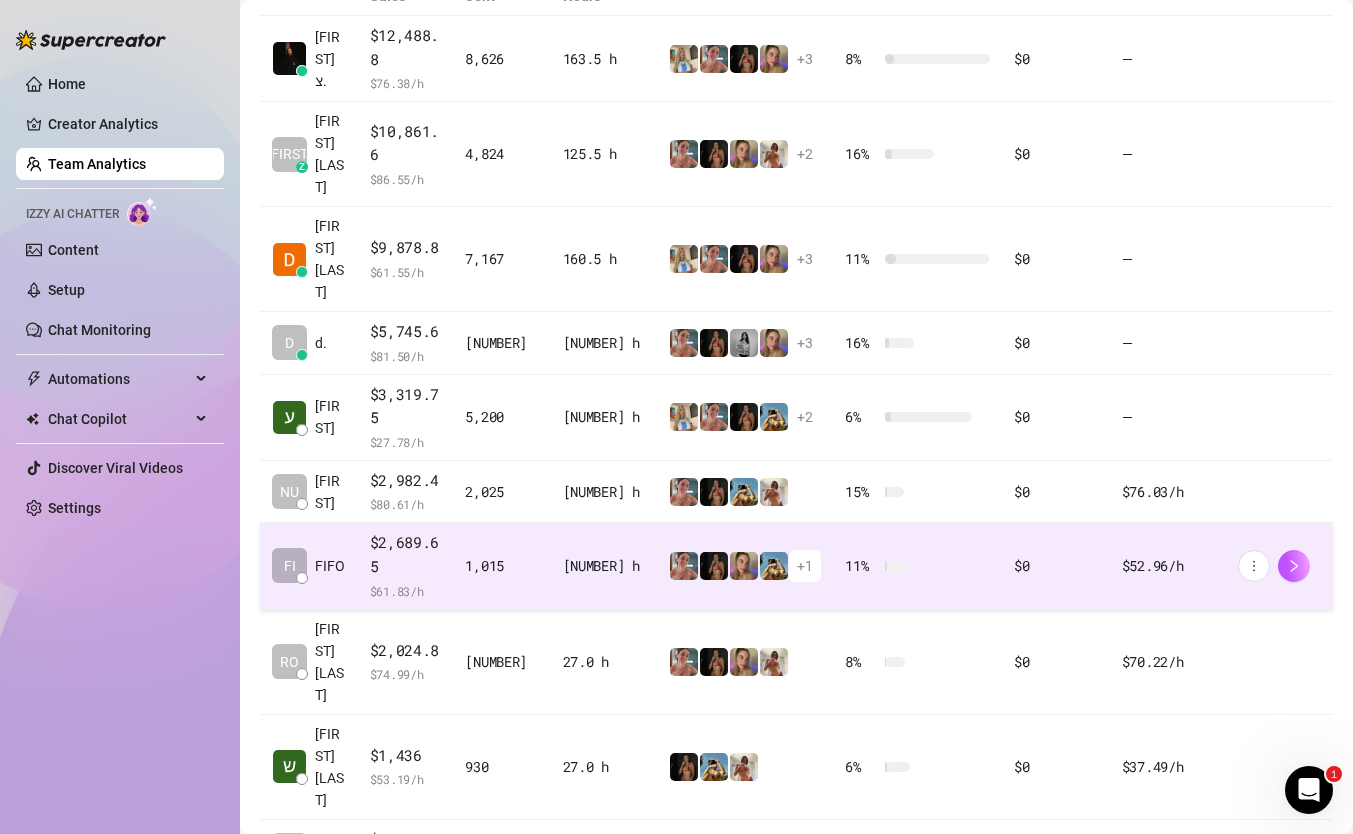 scroll, scrollTop: 0, scrollLeft: 0, axis: both 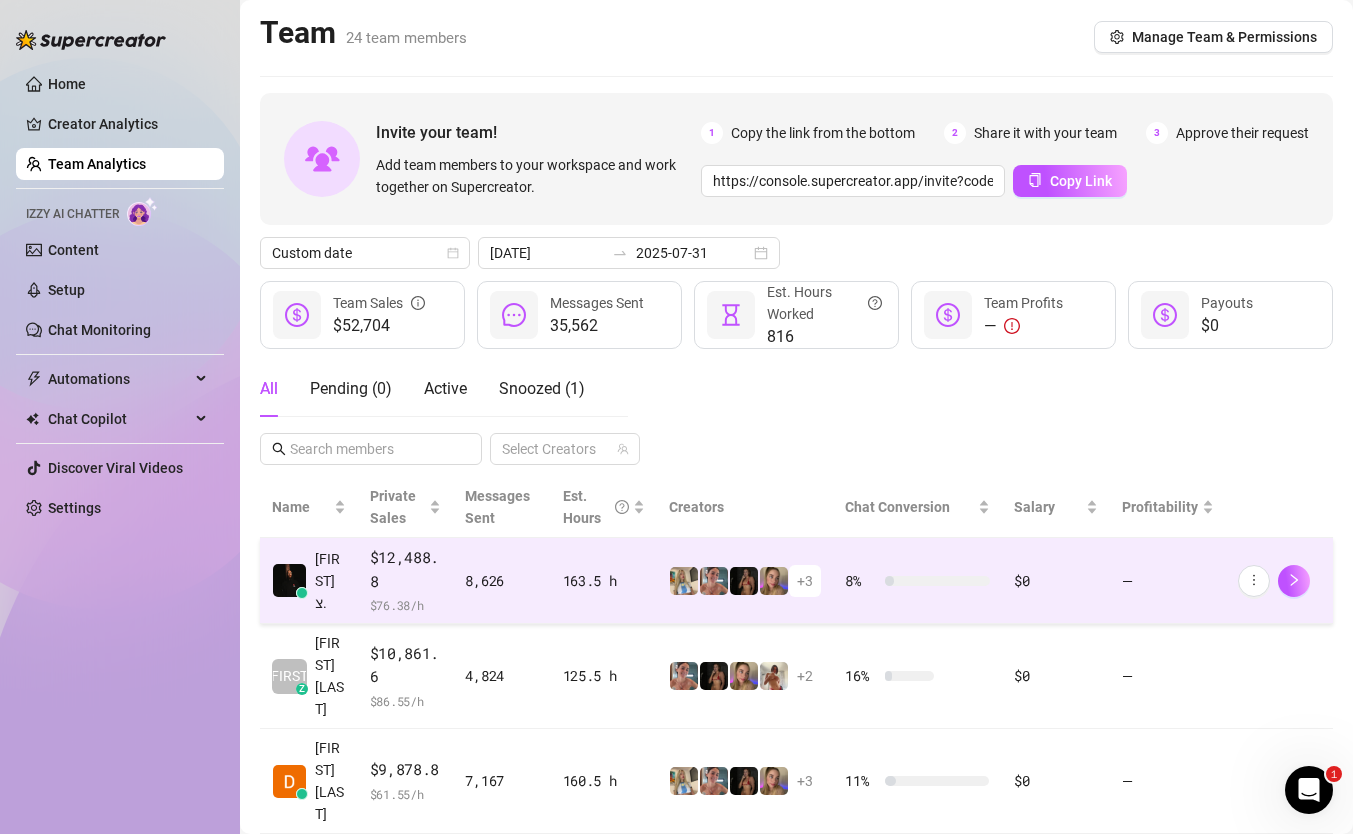 click on "163.5 h" at bounding box center (604, 581) 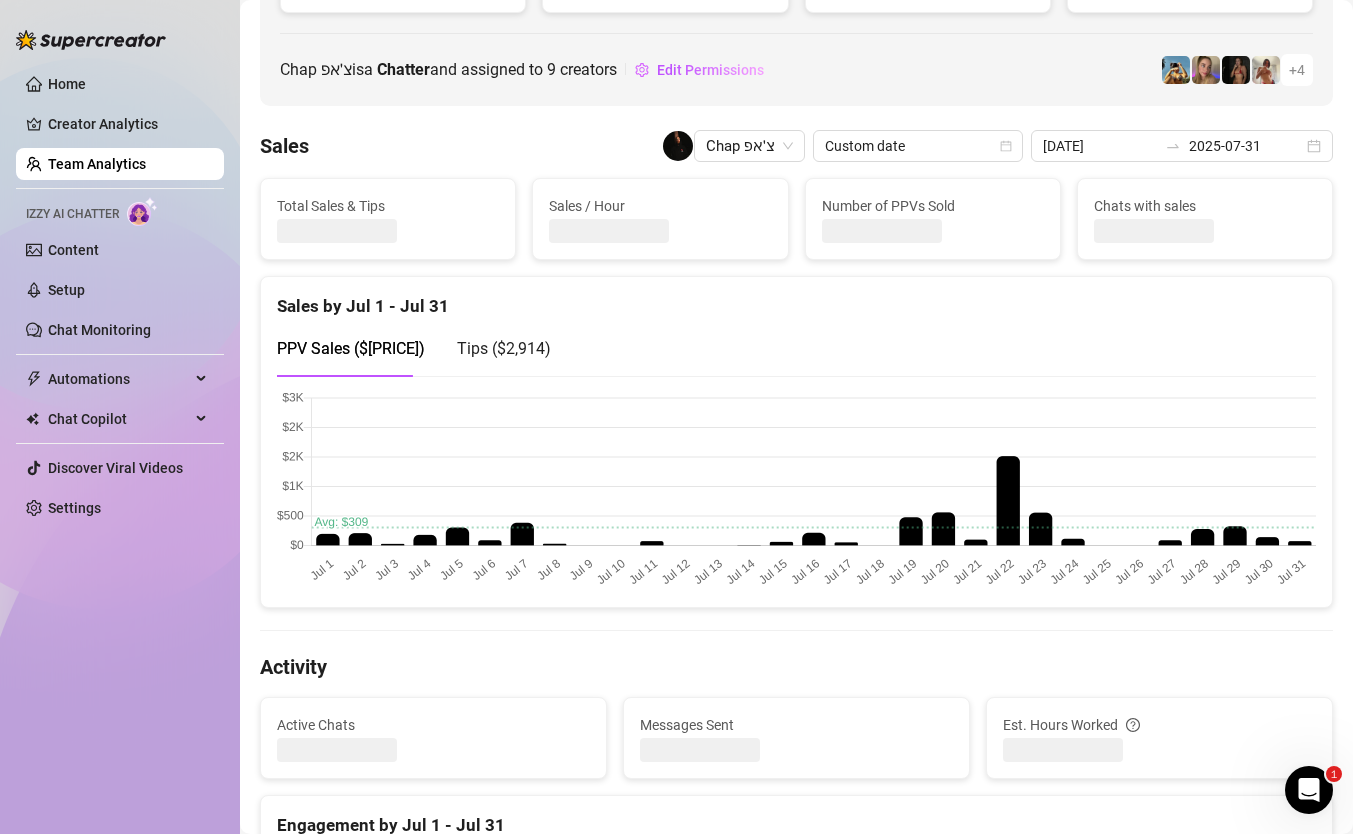 scroll, scrollTop: 280, scrollLeft: 0, axis: vertical 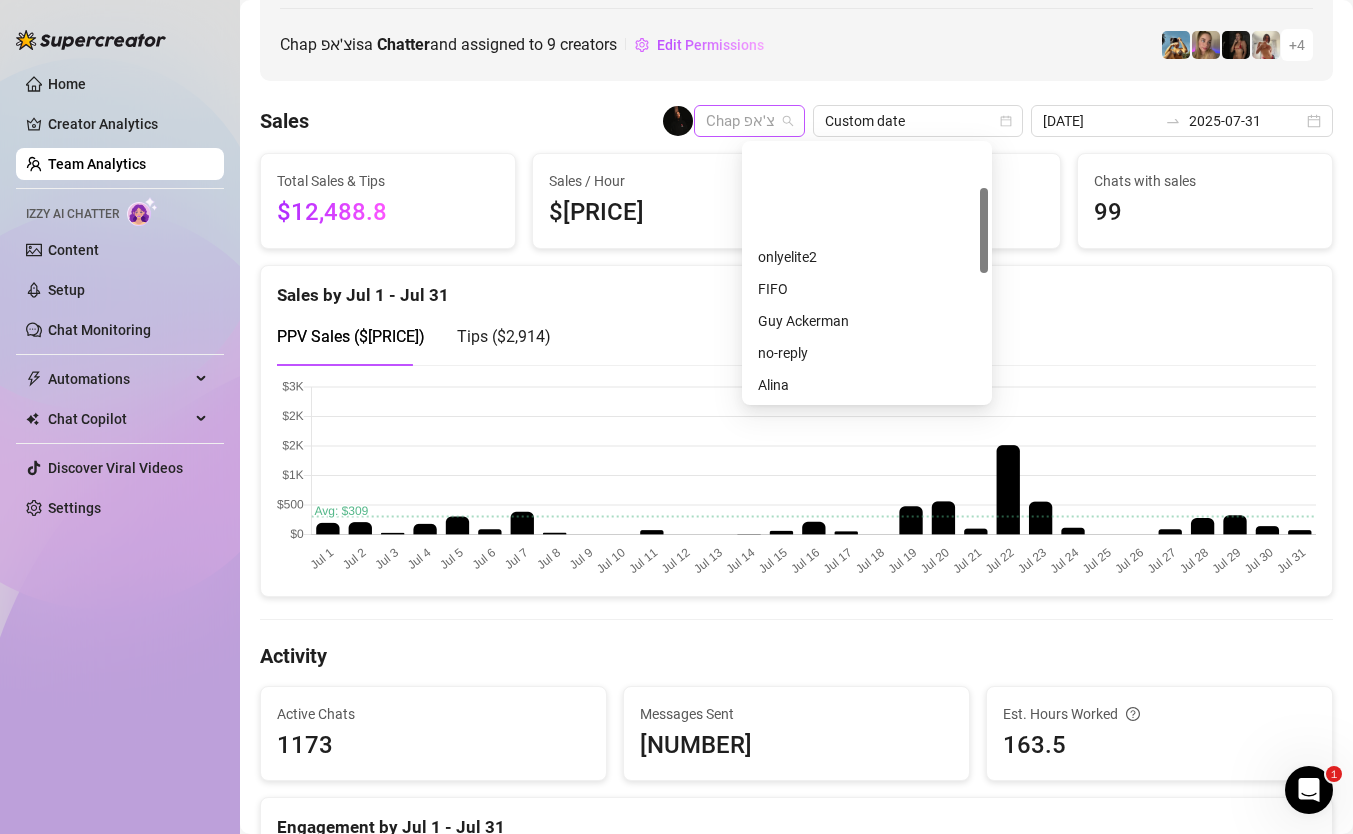 click on "Chap צ׳אפ" at bounding box center (749, 121) 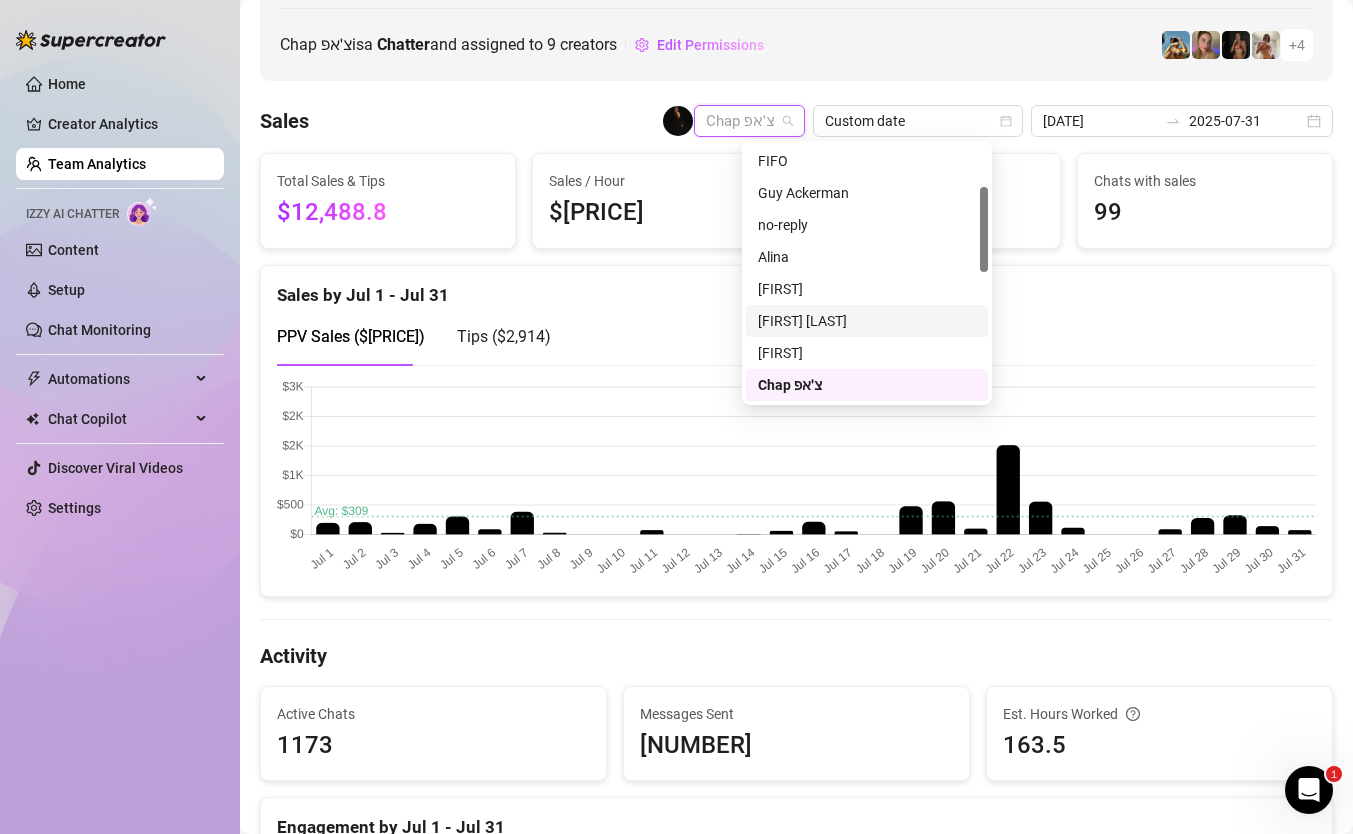 scroll, scrollTop: 0, scrollLeft: 0, axis: both 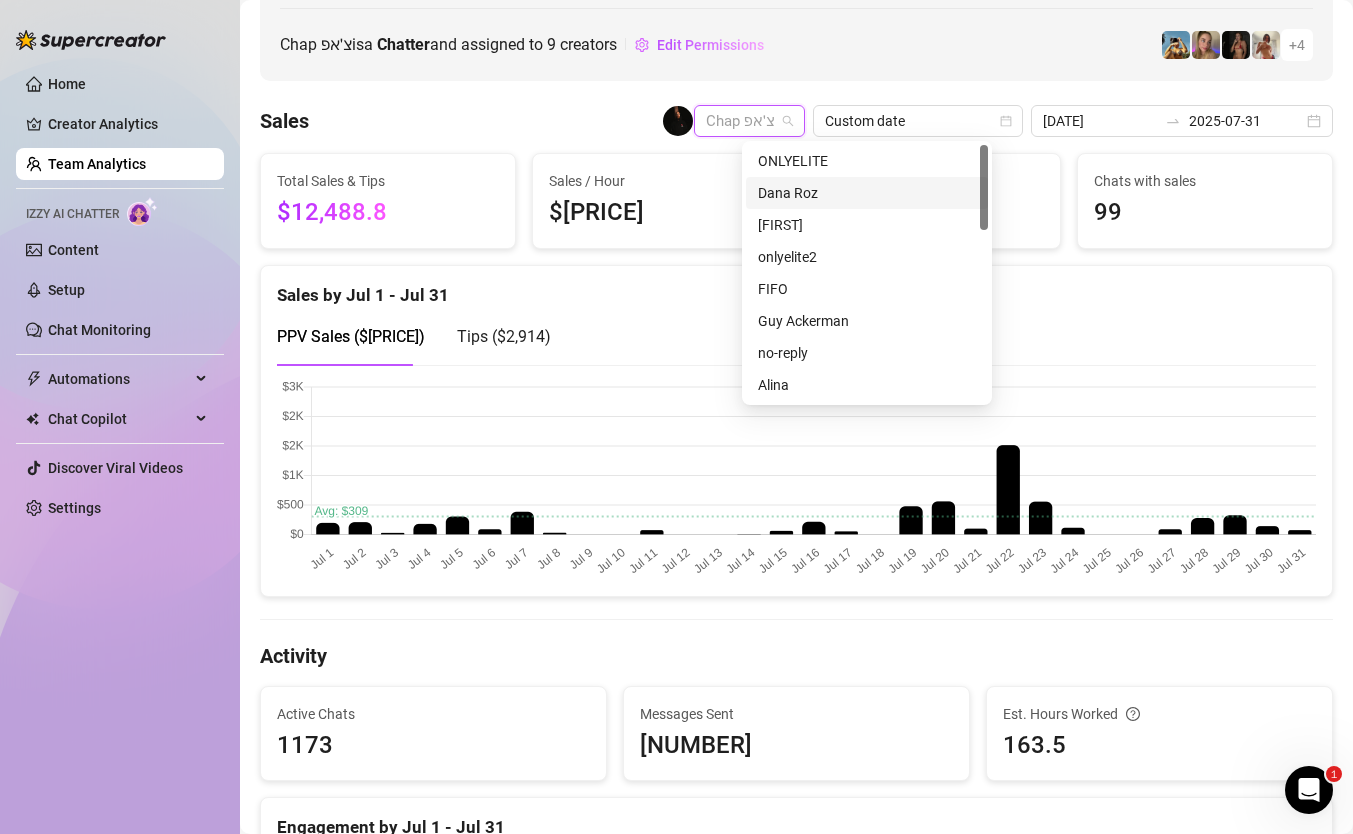 click on "Dana Roz" at bounding box center (867, 193) 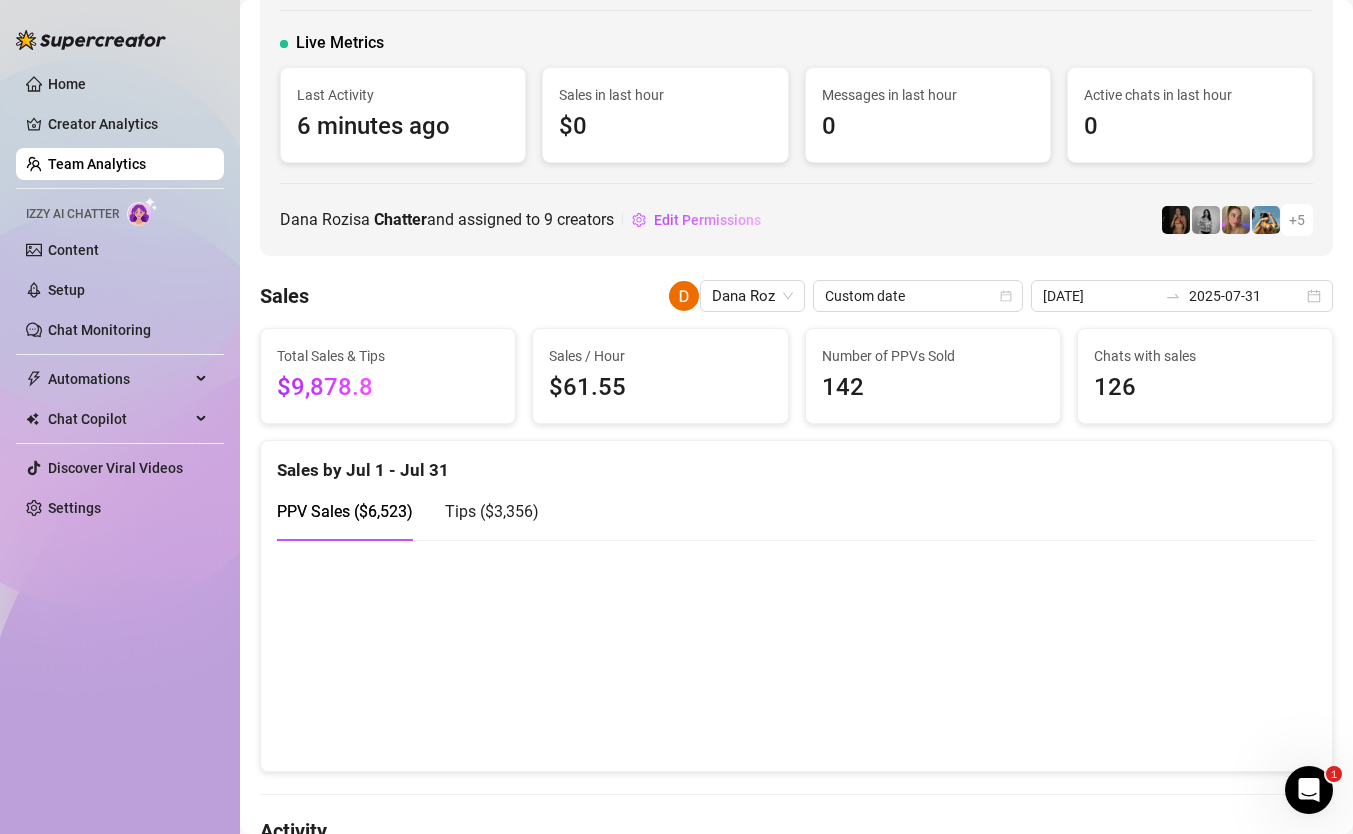scroll, scrollTop: 102, scrollLeft: 0, axis: vertical 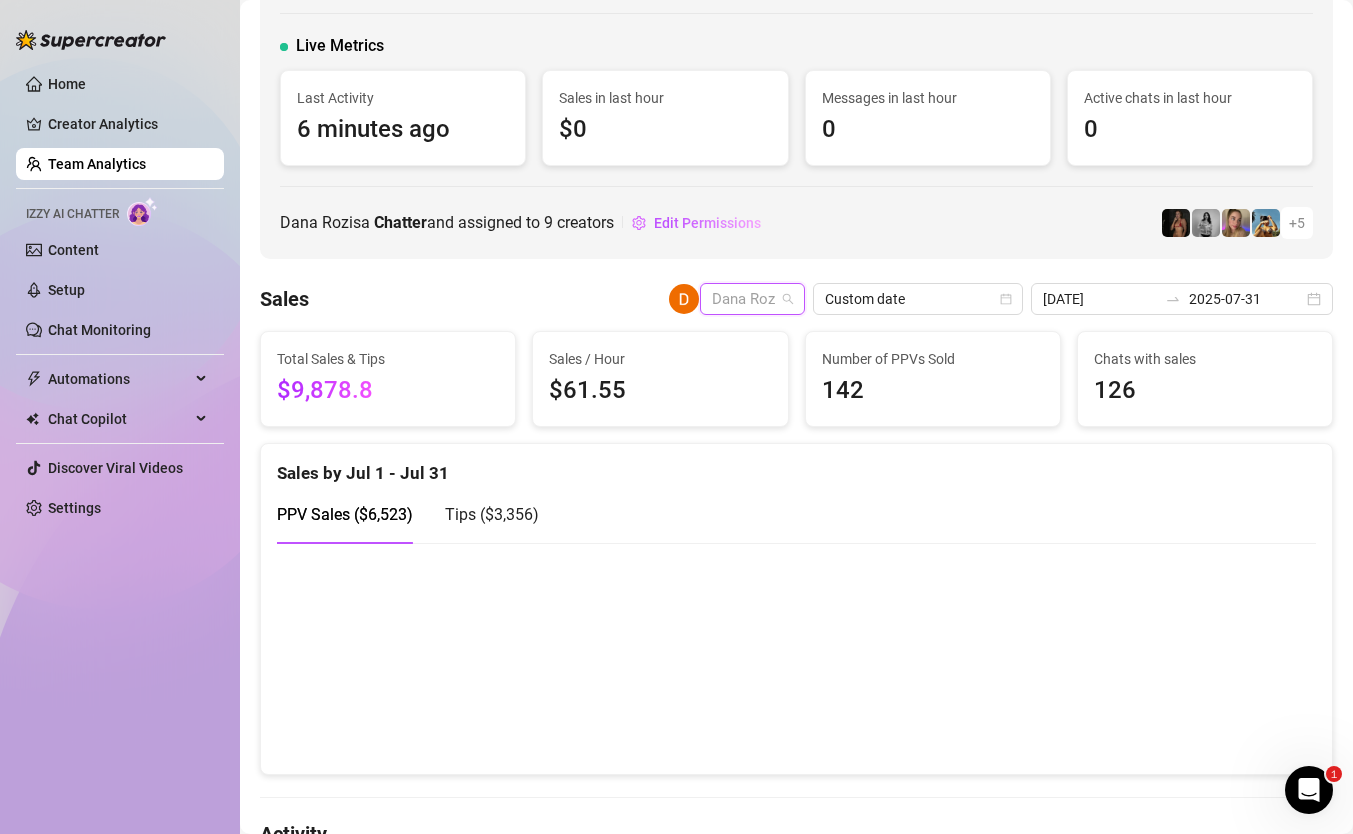 click on "Dana Roz" at bounding box center (752, 299) 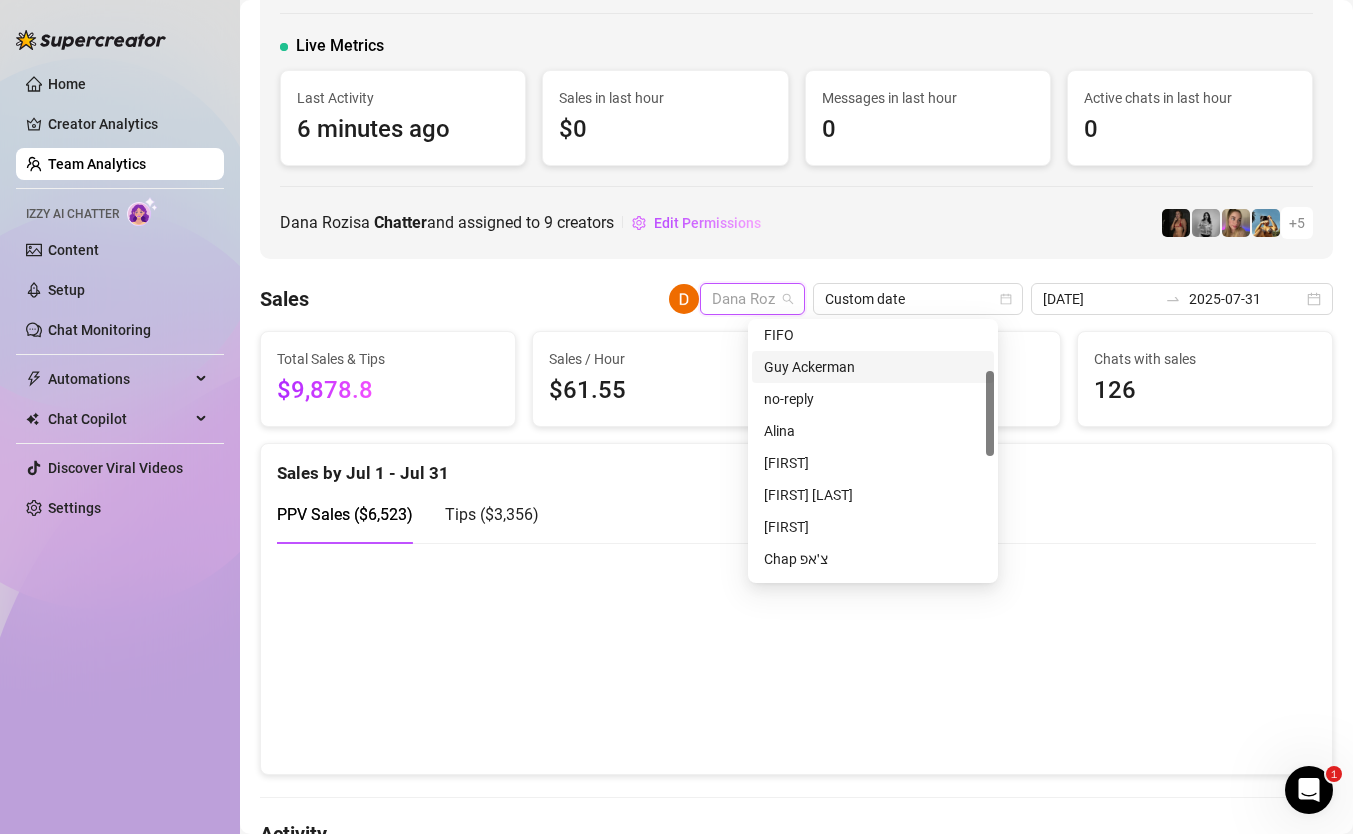scroll, scrollTop: 145, scrollLeft: 0, axis: vertical 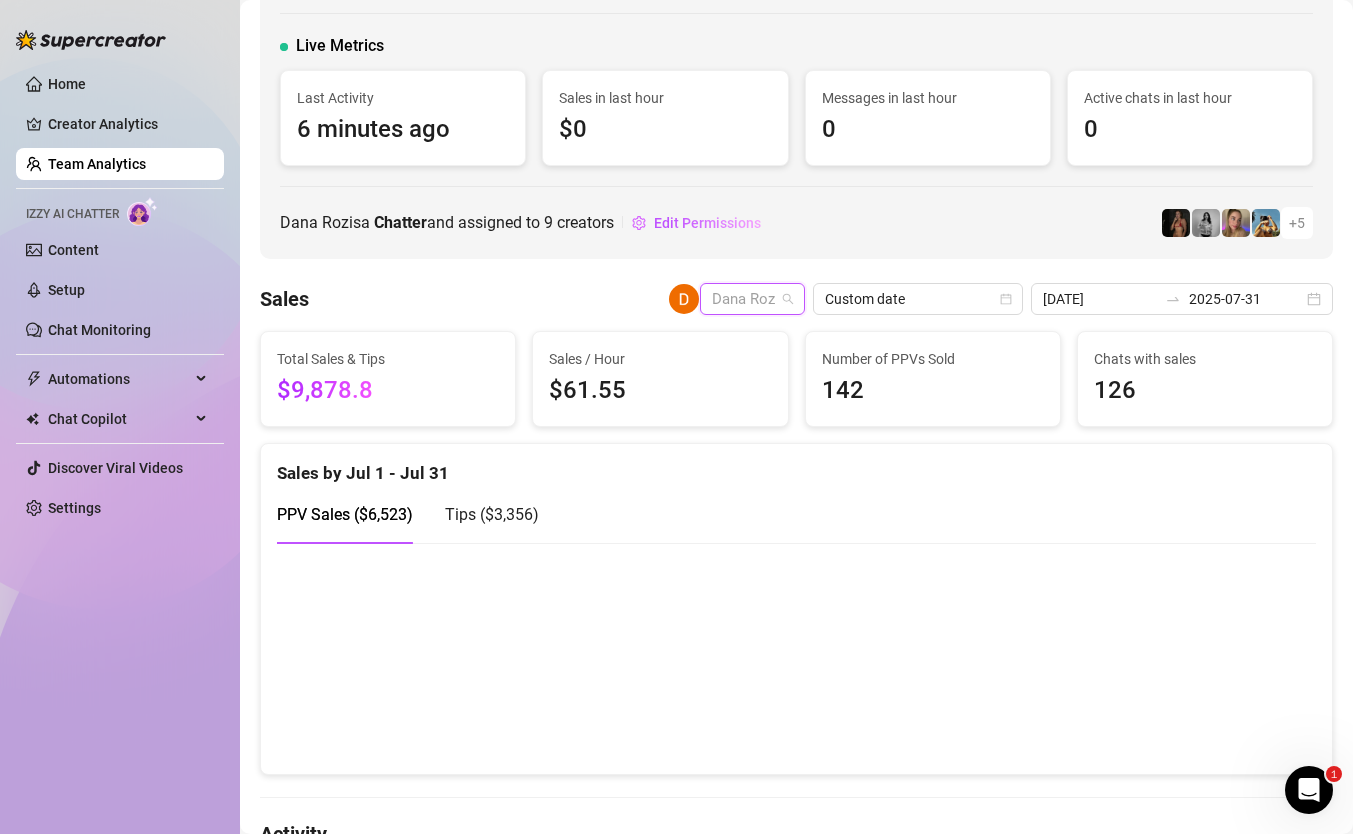 click on "Dana Roz" at bounding box center [752, 299] 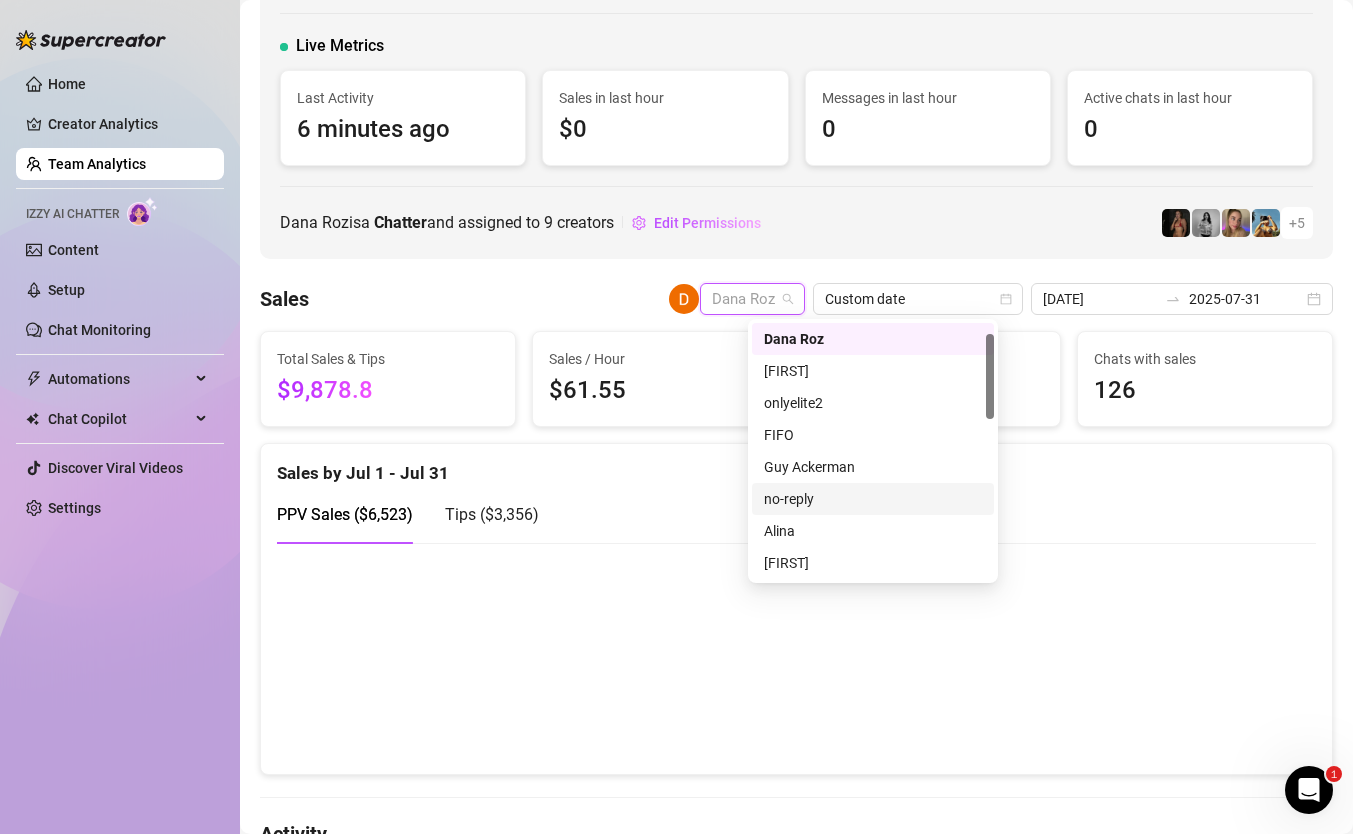 click on "no-reply" at bounding box center [873, 499] 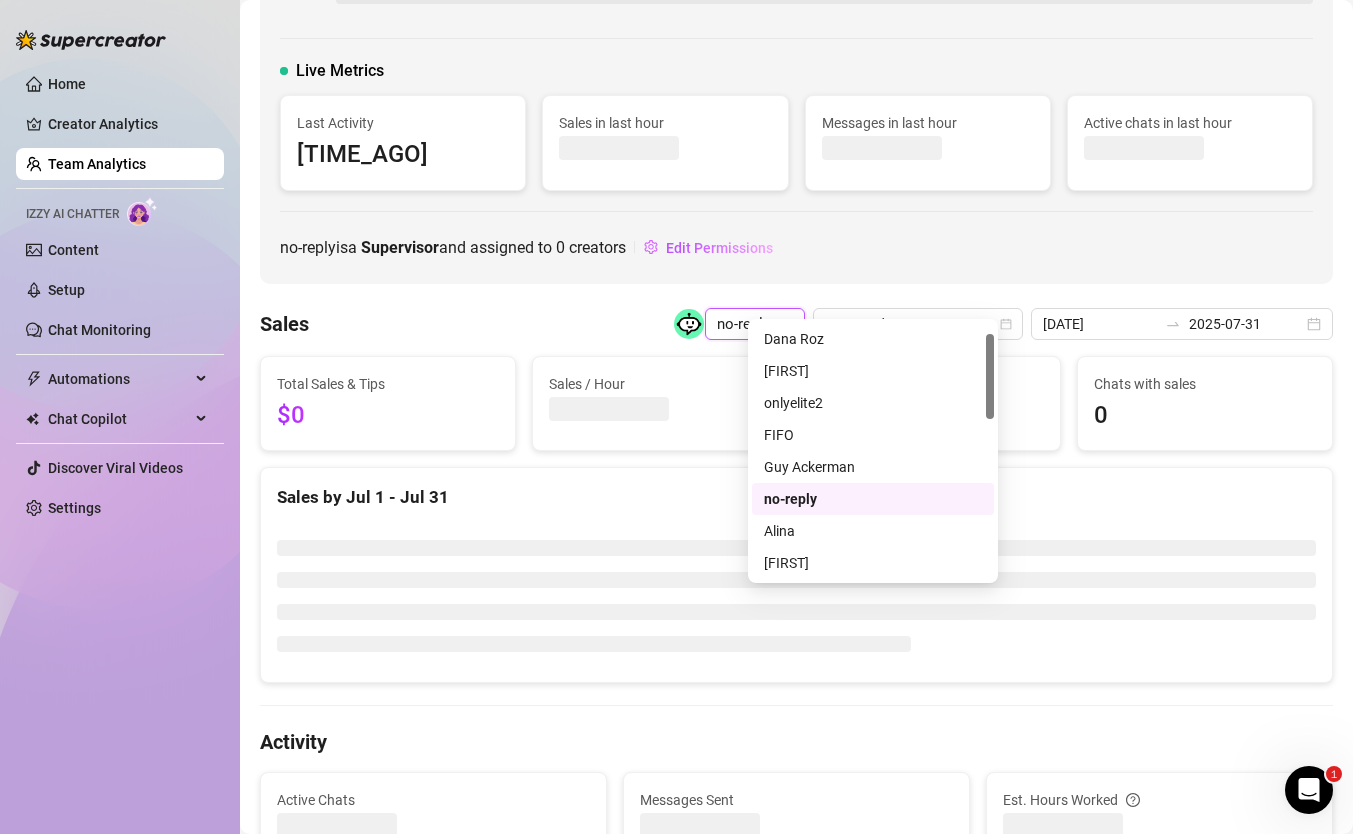 scroll, scrollTop: 126, scrollLeft: 0, axis: vertical 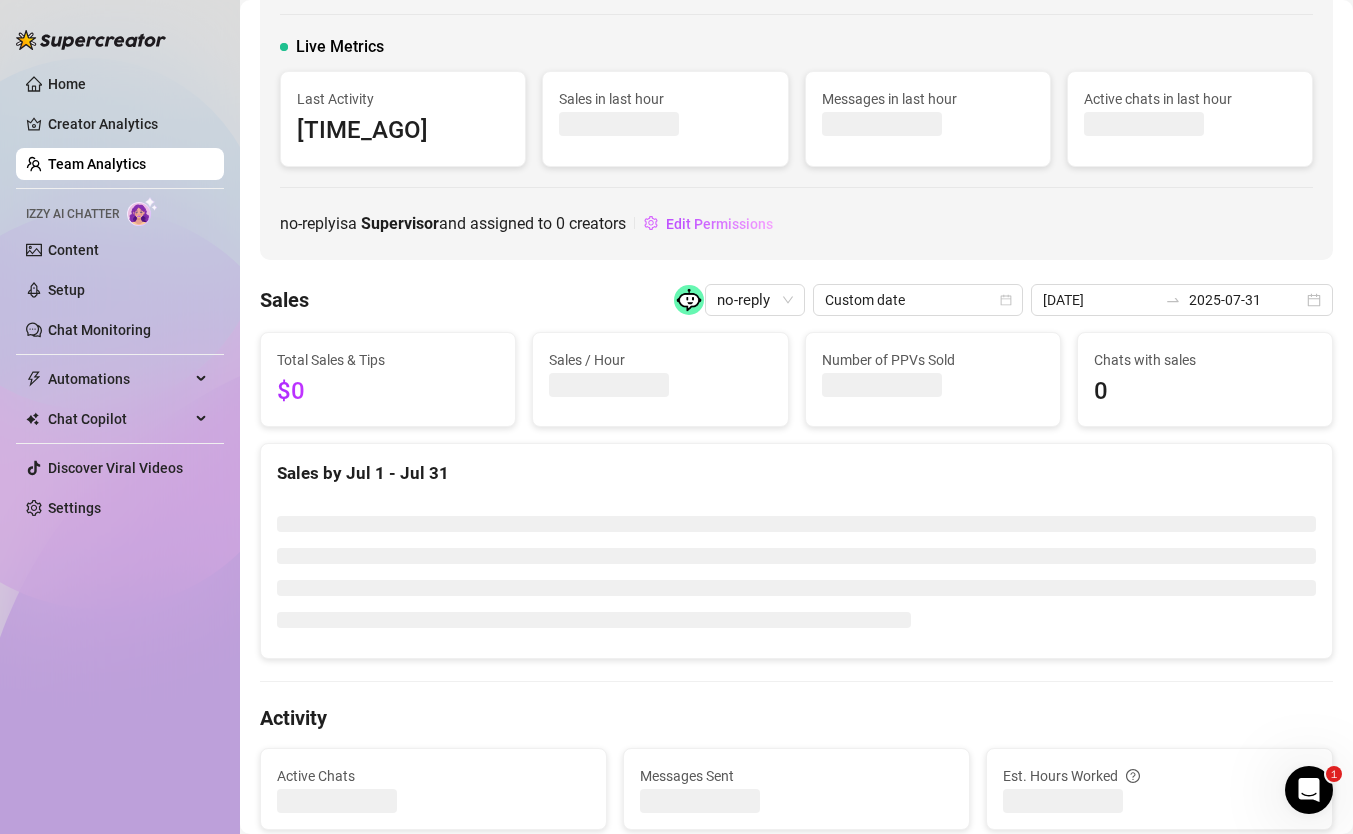 click on "Sales by Jul 1 - Jul 31" at bounding box center (796, 465) 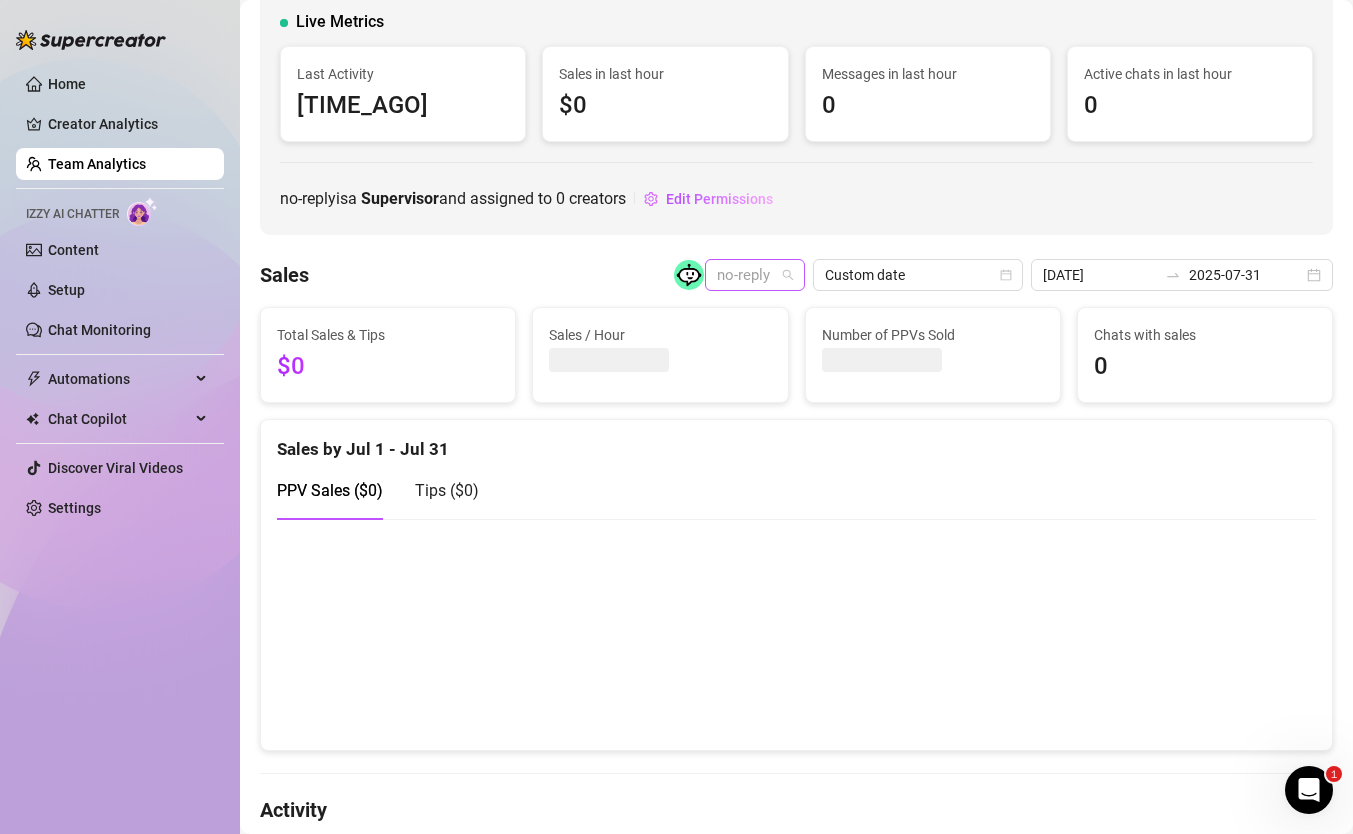 scroll, scrollTop: 102, scrollLeft: 0, axis: vertical 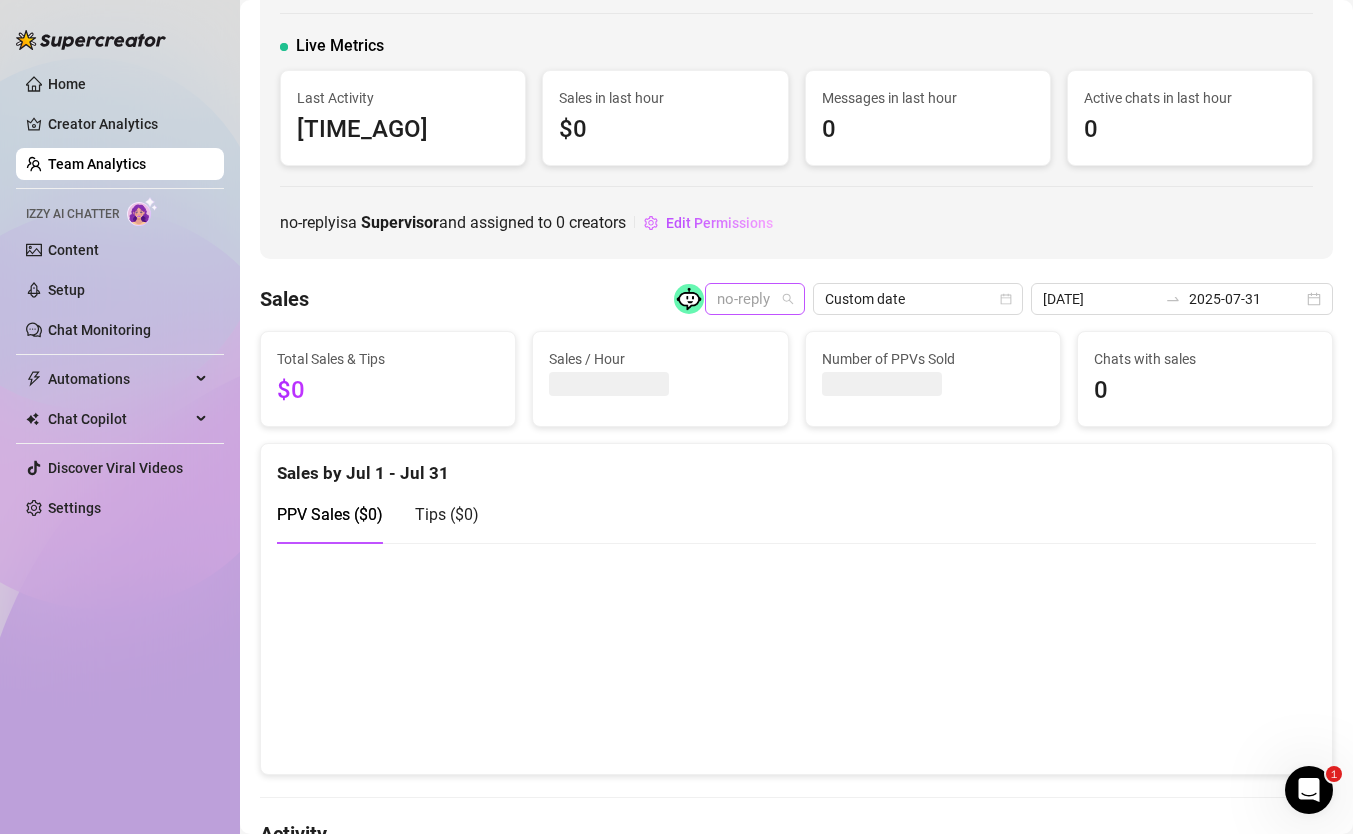 click on "no-reply" at bounding box center [755, 299] 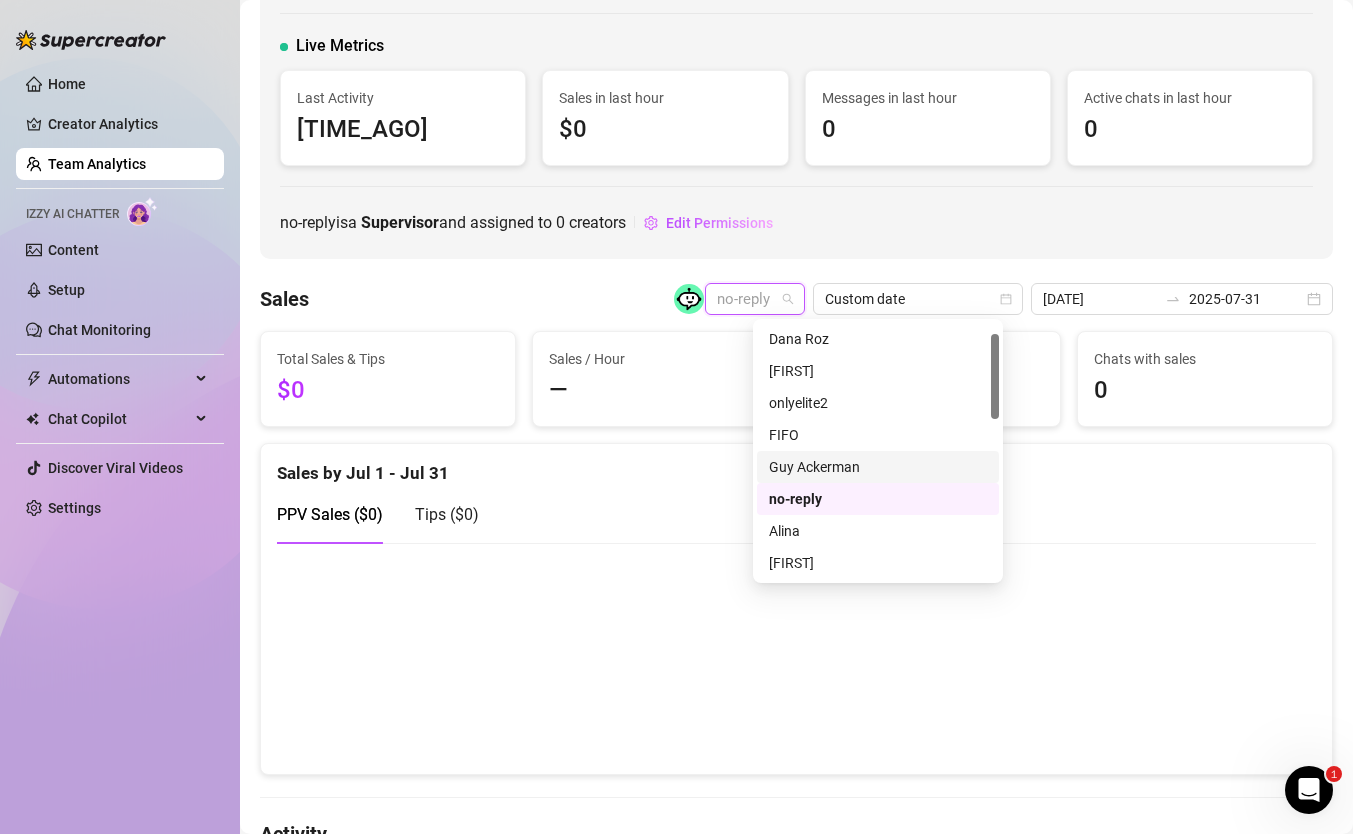 click on "Guy Ackerman" at bounding box center [878, 467] 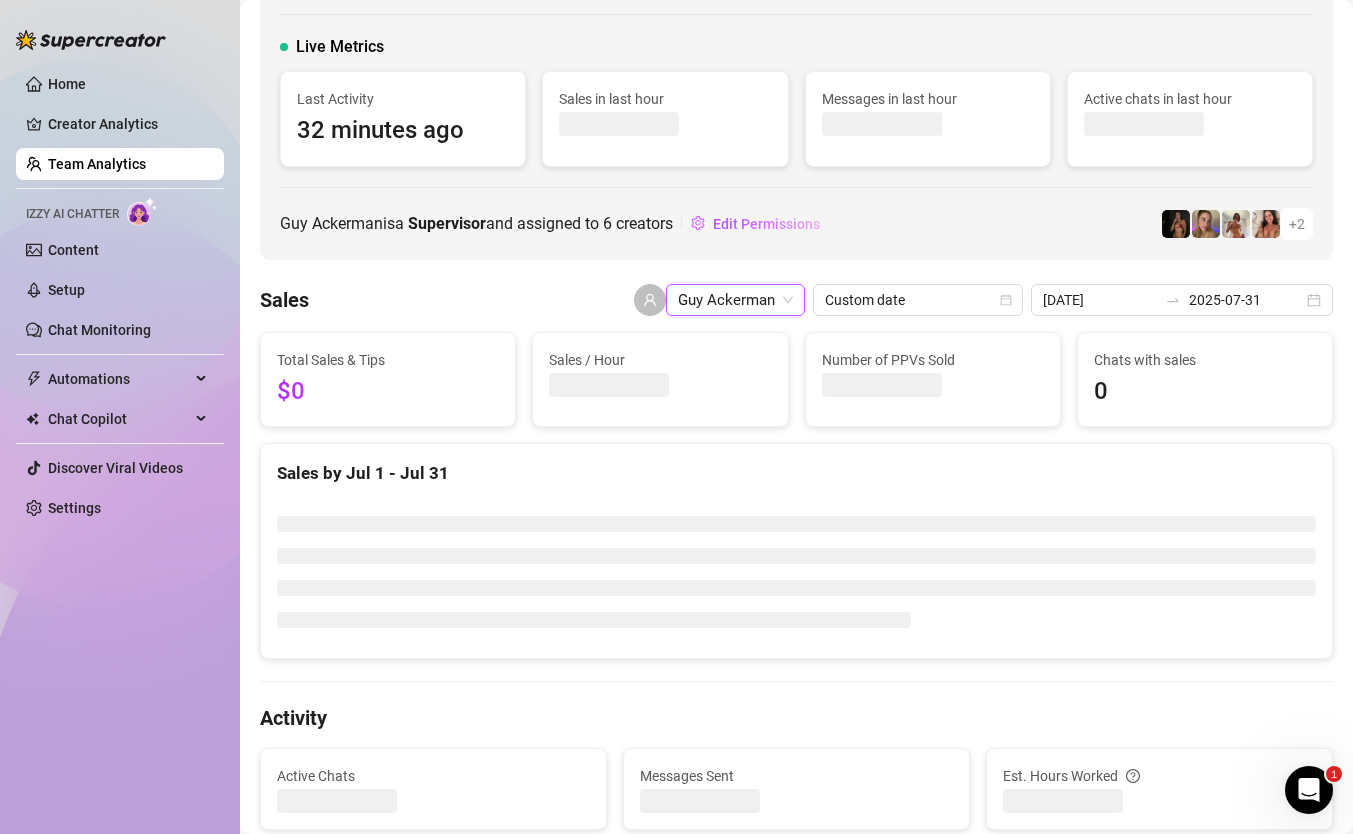 scroll, scrollTop: 102, scrollLeft: 0, axis: vertical 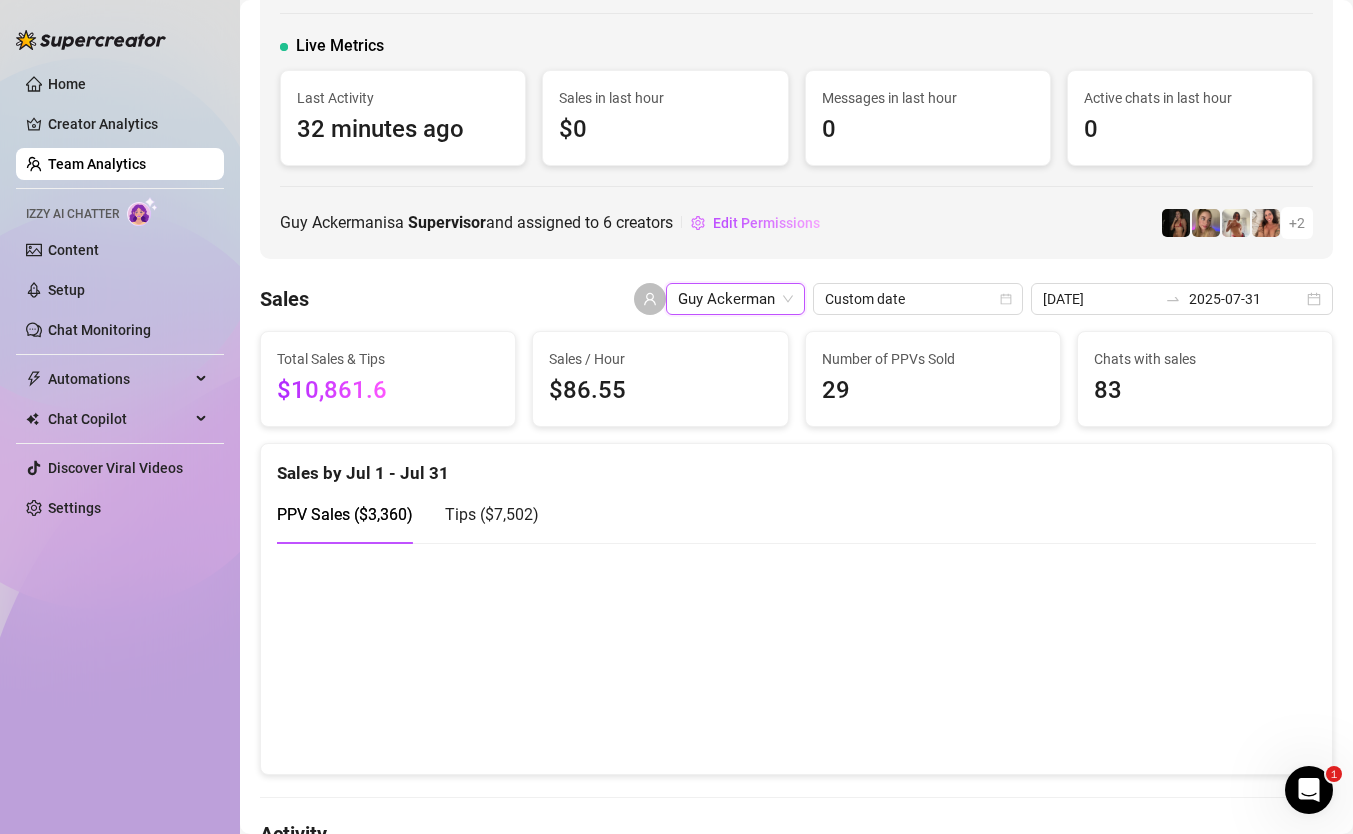 click on "Tips ($[PRICE])" at bounding box center (492, 514) 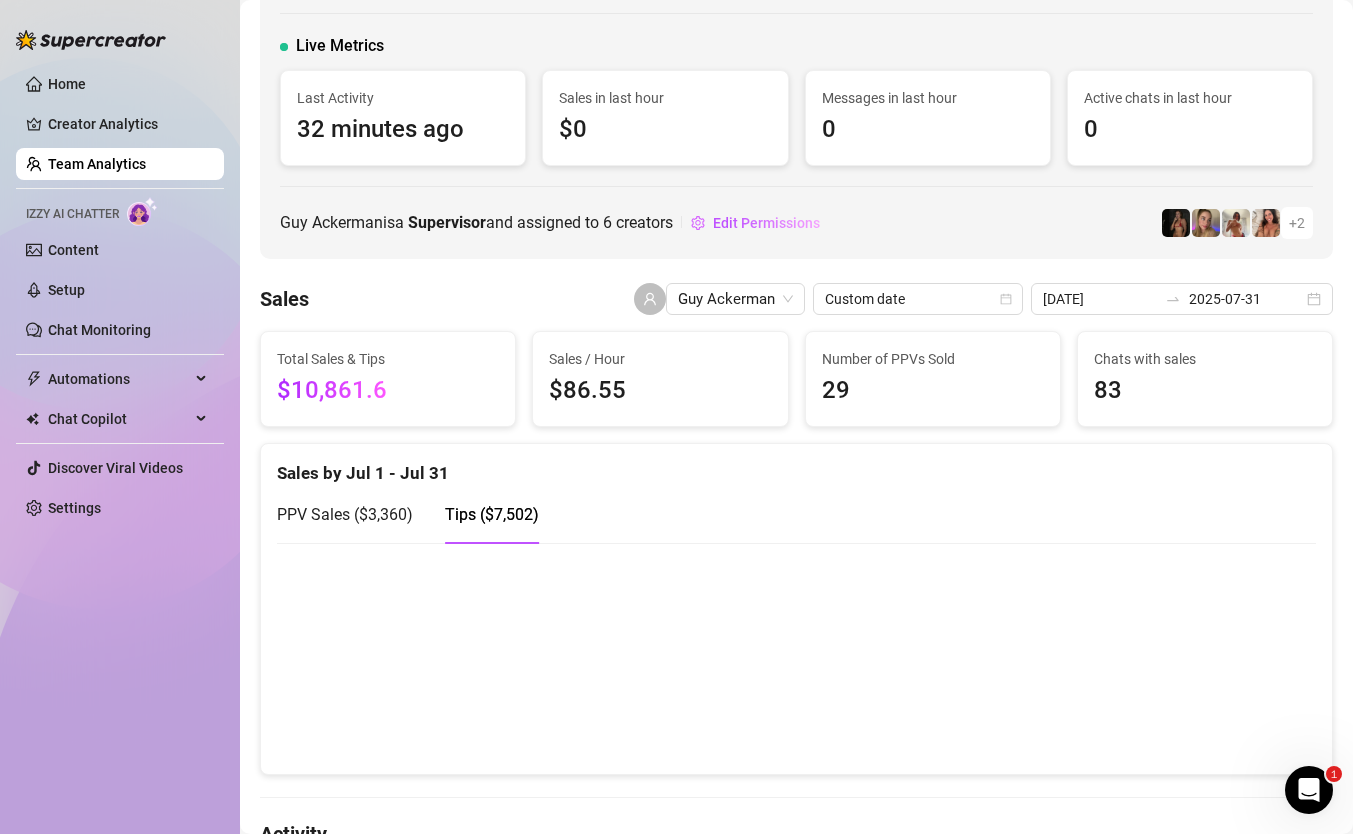 click on "Tips ($[PRICE])" at bounding box center (492, 514) 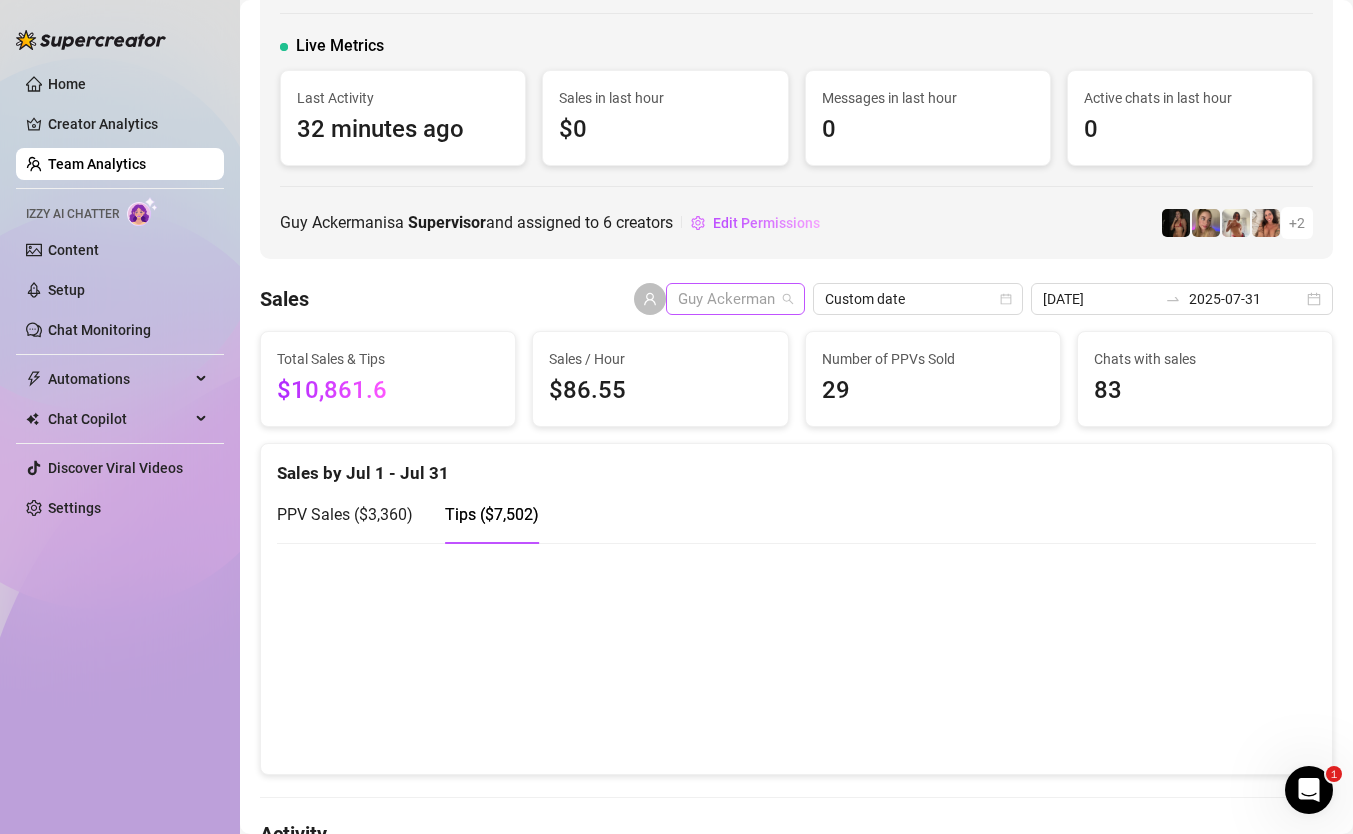 click on "Guy Ackerman" at bounding box center [735, 299] 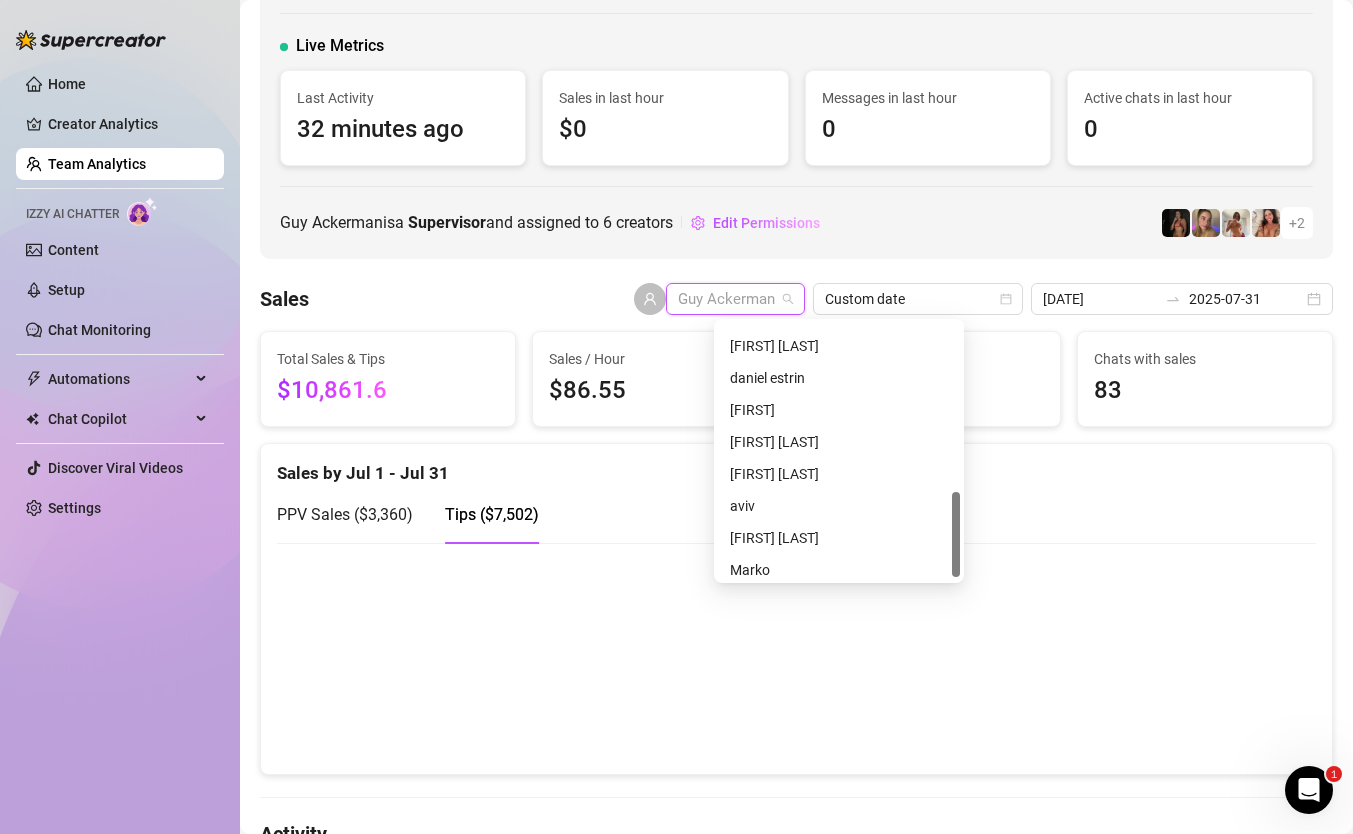scroll, scrollTop: 512, scrollLeft: 0, axis: vertical 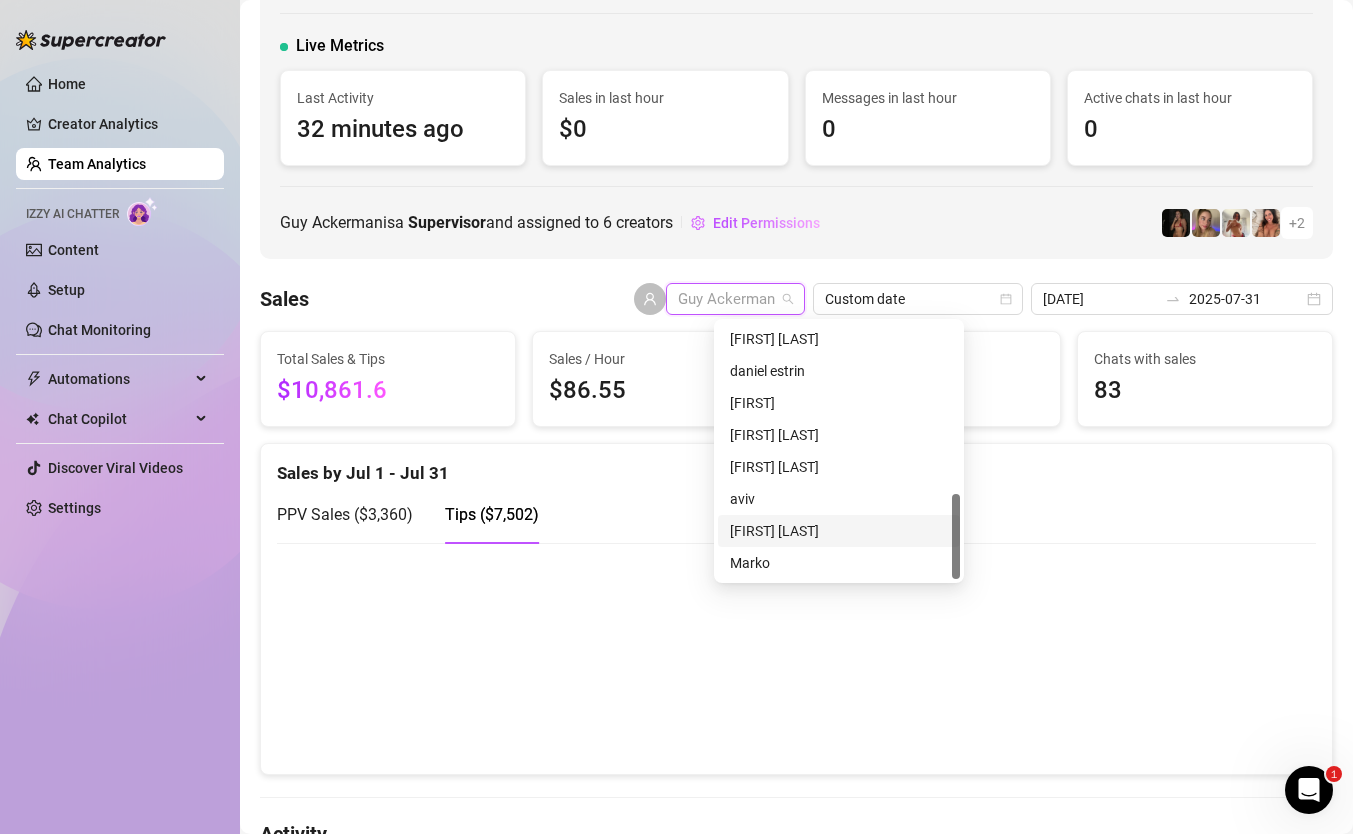click on "[FIRST] [LAST]" at bounding box center [839, 531] 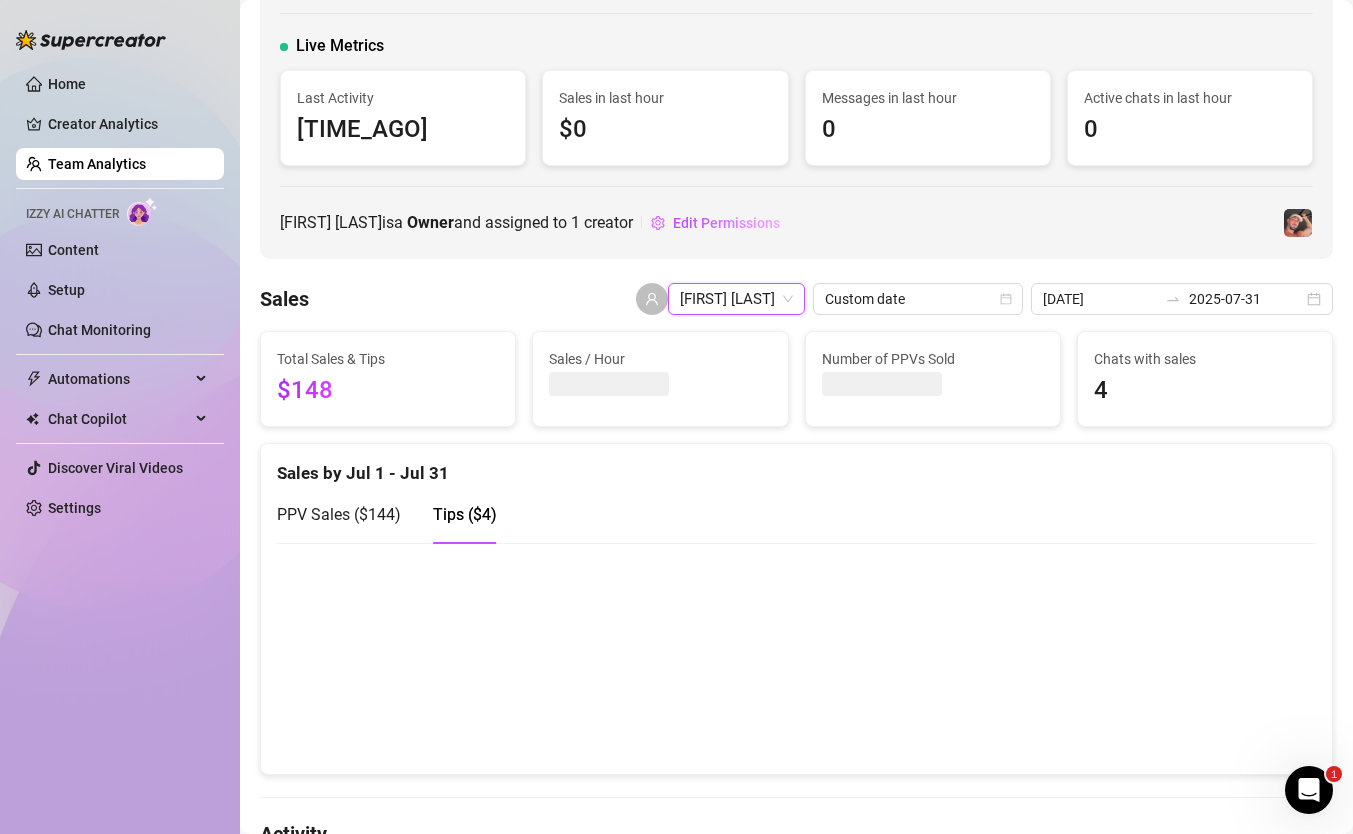 scroll, scrollTop: 138, scrollLeft: 0, axis: vertical 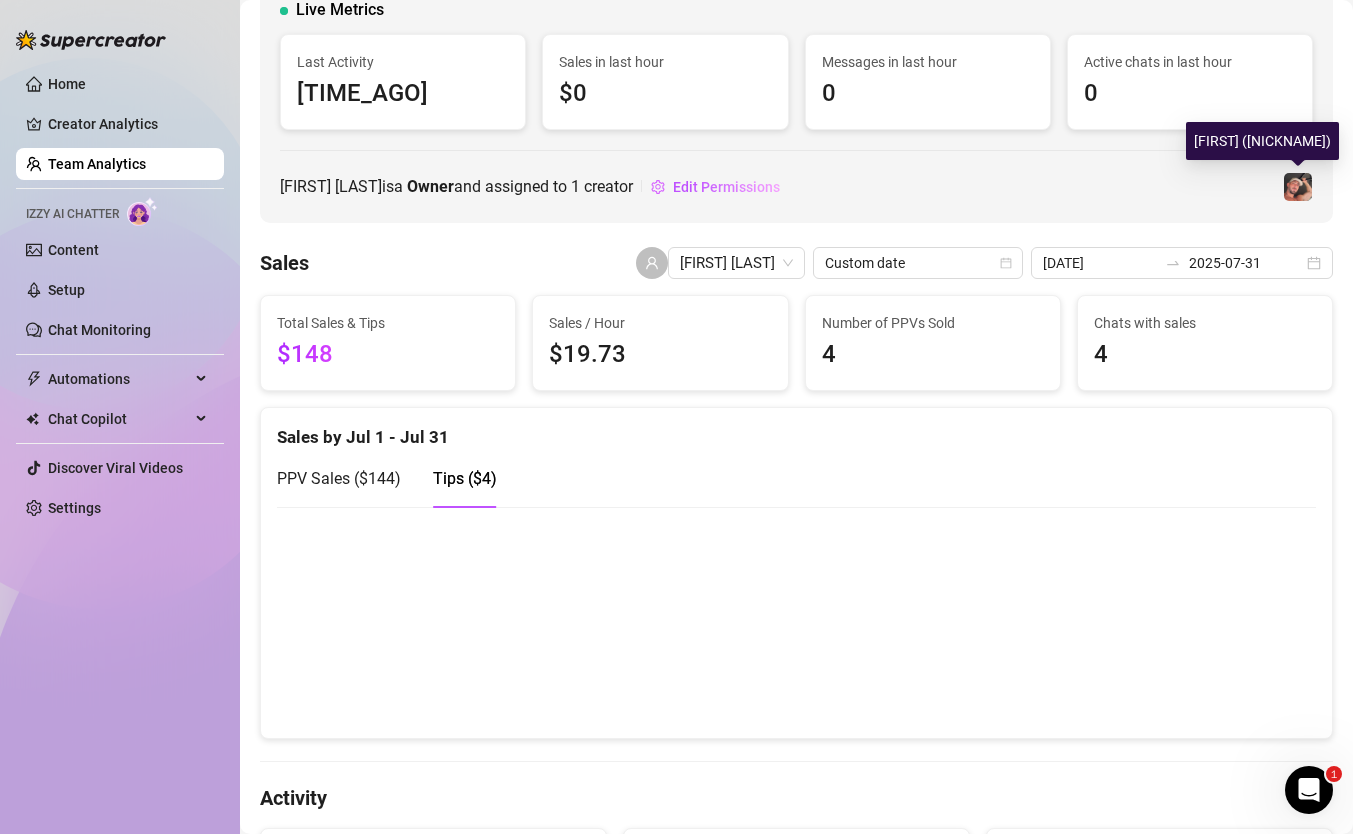 click at bounding box center [1298, 187] 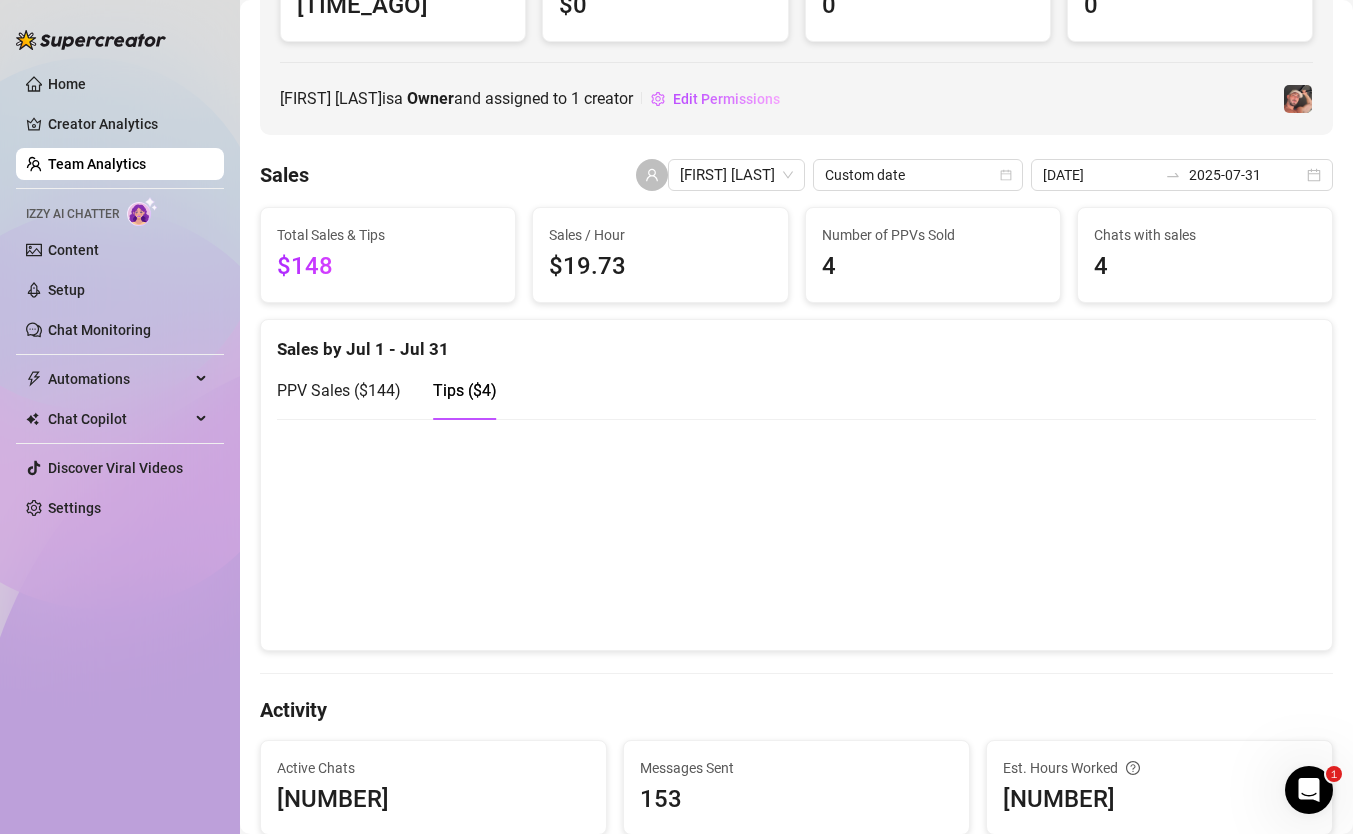 scroll, scrollTop: 0, scrollLeft: 0, axis: both 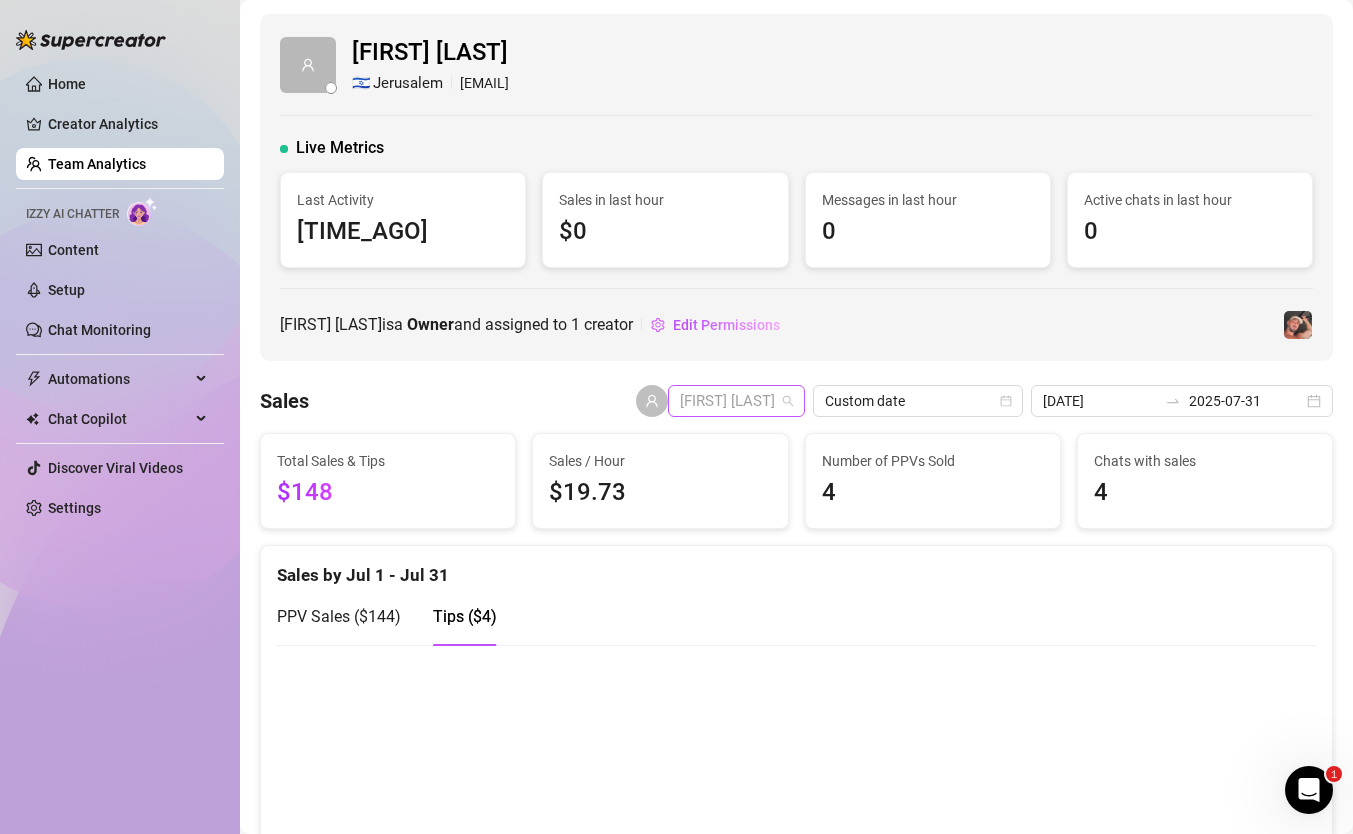 click on "[FIRST] [LAST]" at bounding box center [736, 401] 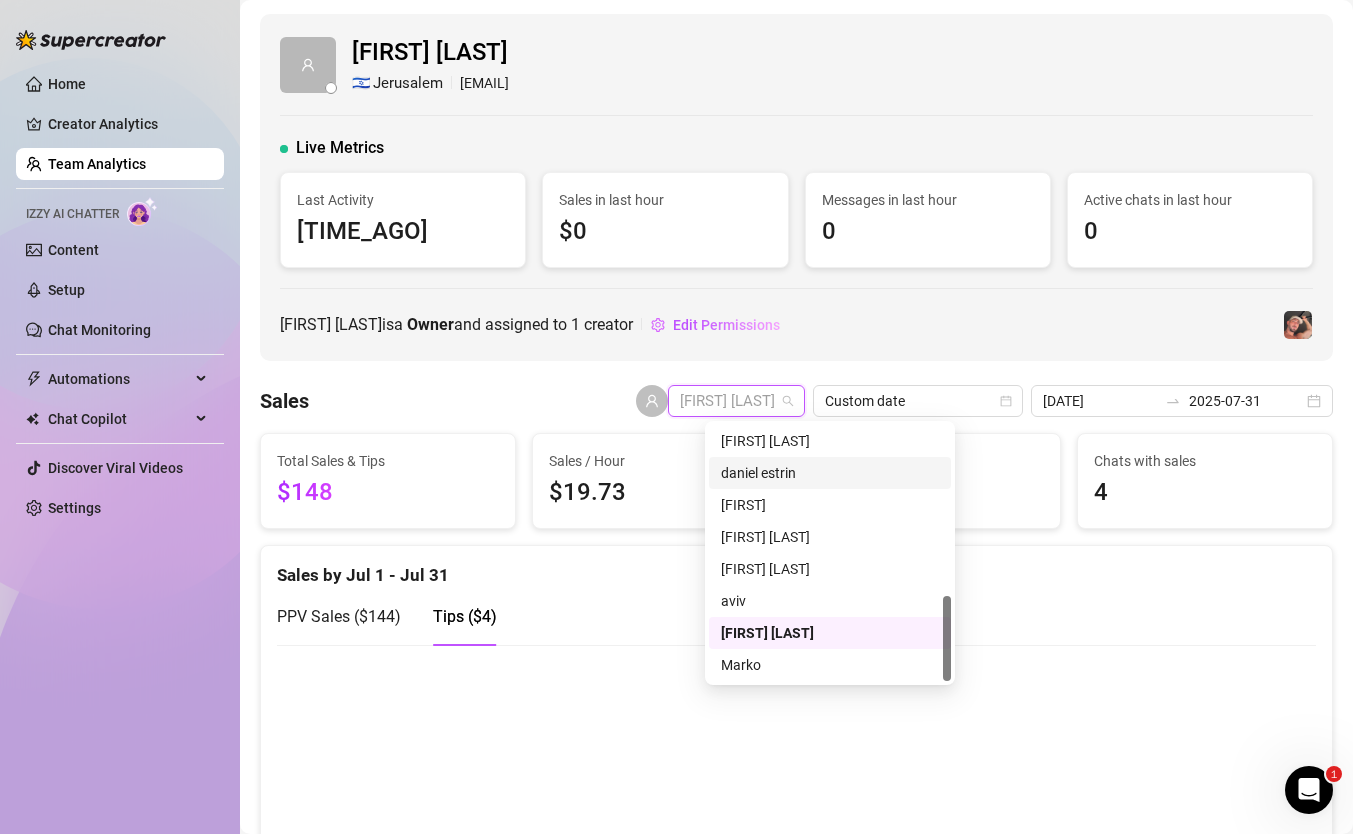 click on "daniel estrin" at bounding box center [830, 473] 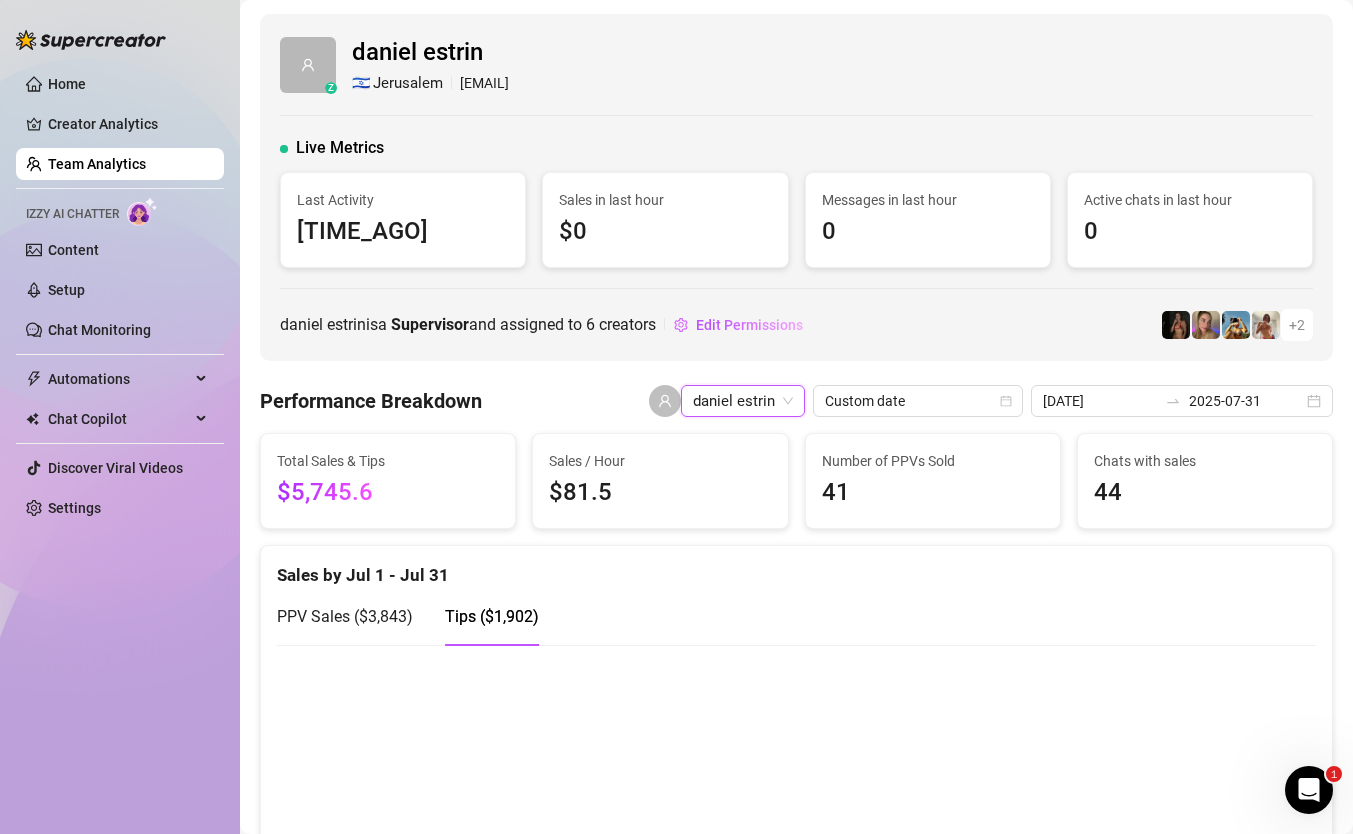click on "daniel estrin" at bounding box center [743, 401] 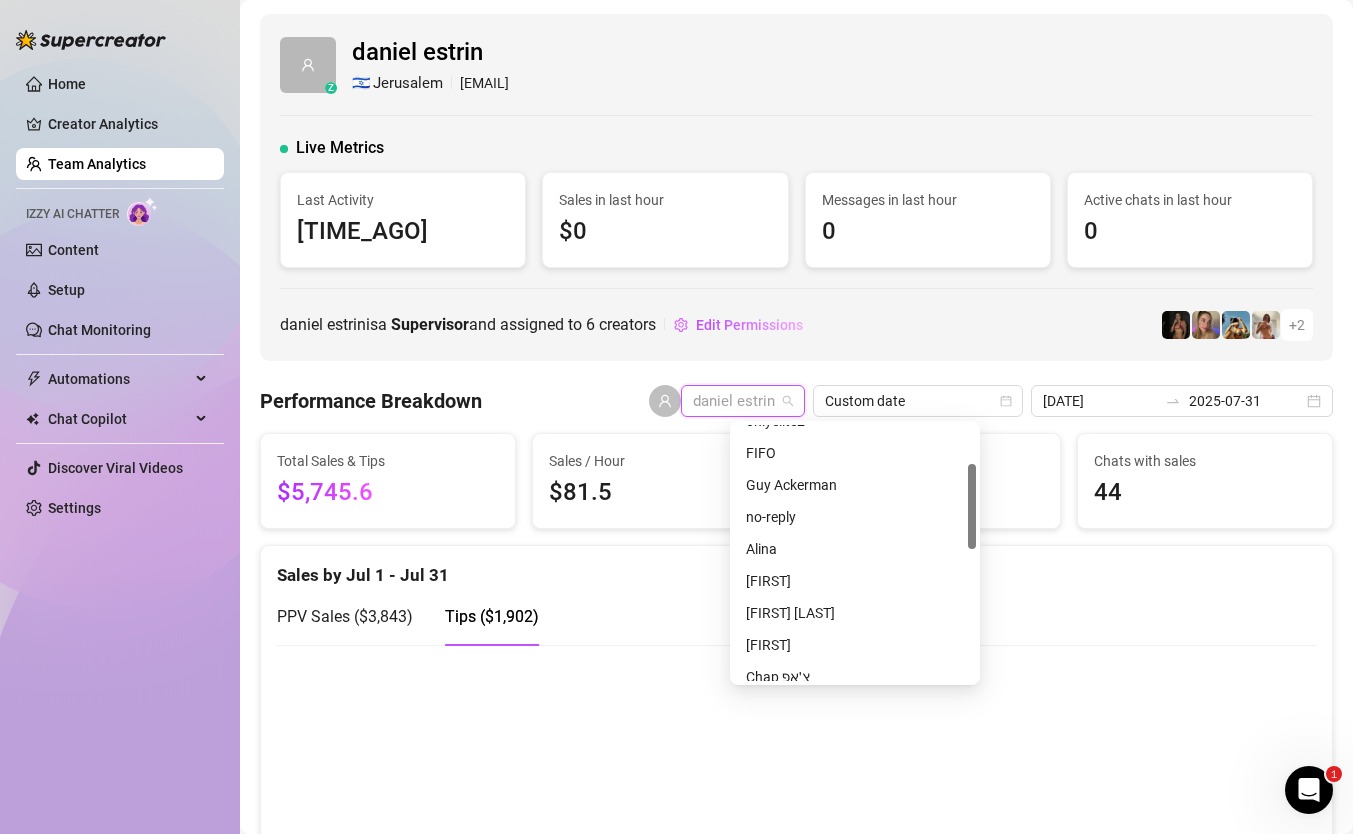 scroll, scrollTop: 0, scrollLeft: 0, axis: both 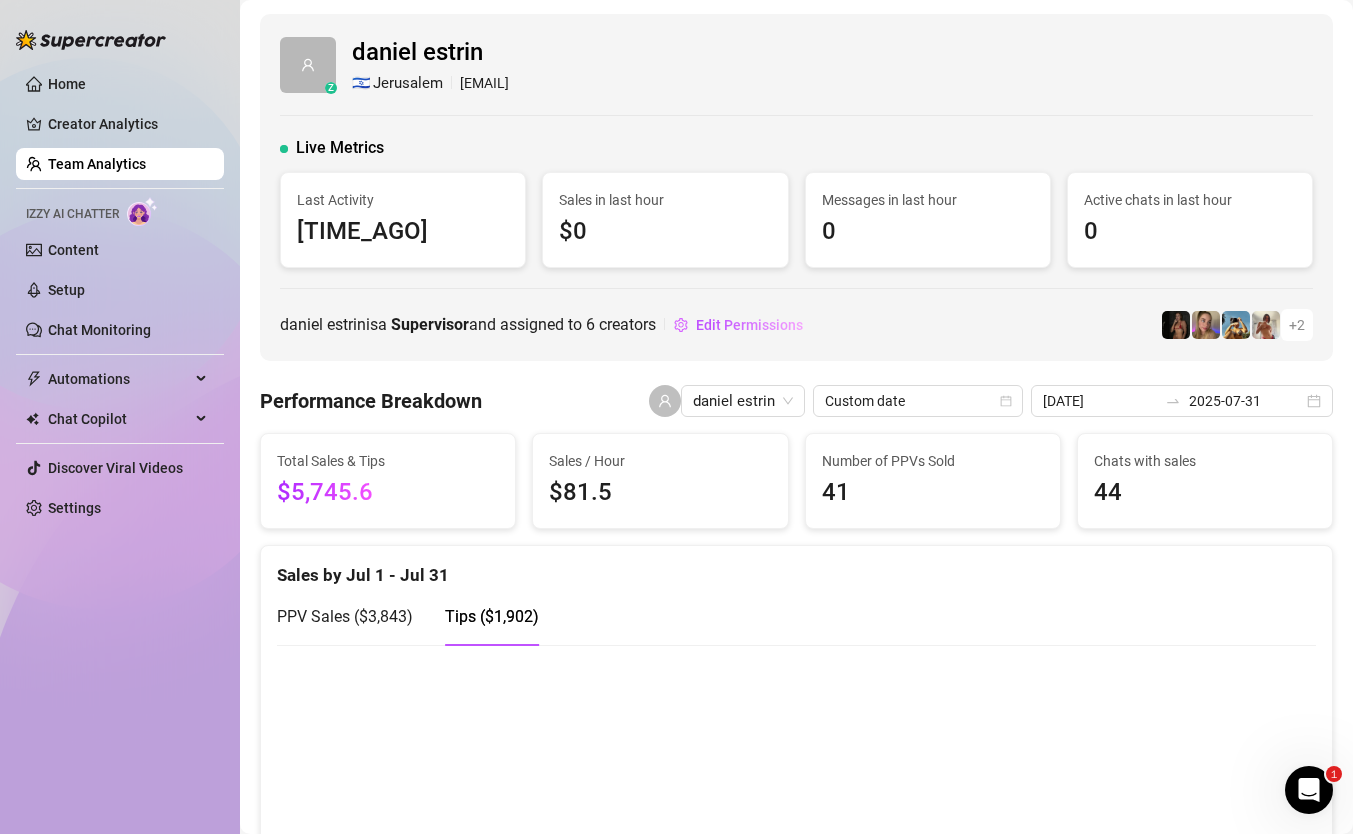 click on "[FIRST] [LAST] 🇮🇱 [CITY] [EMAIL] [TIME_AGO] [FIRST] [LAST] is a Supervisor and assigned to 6 creators Edit Permissions + 2" at bounding box center [796, 187] 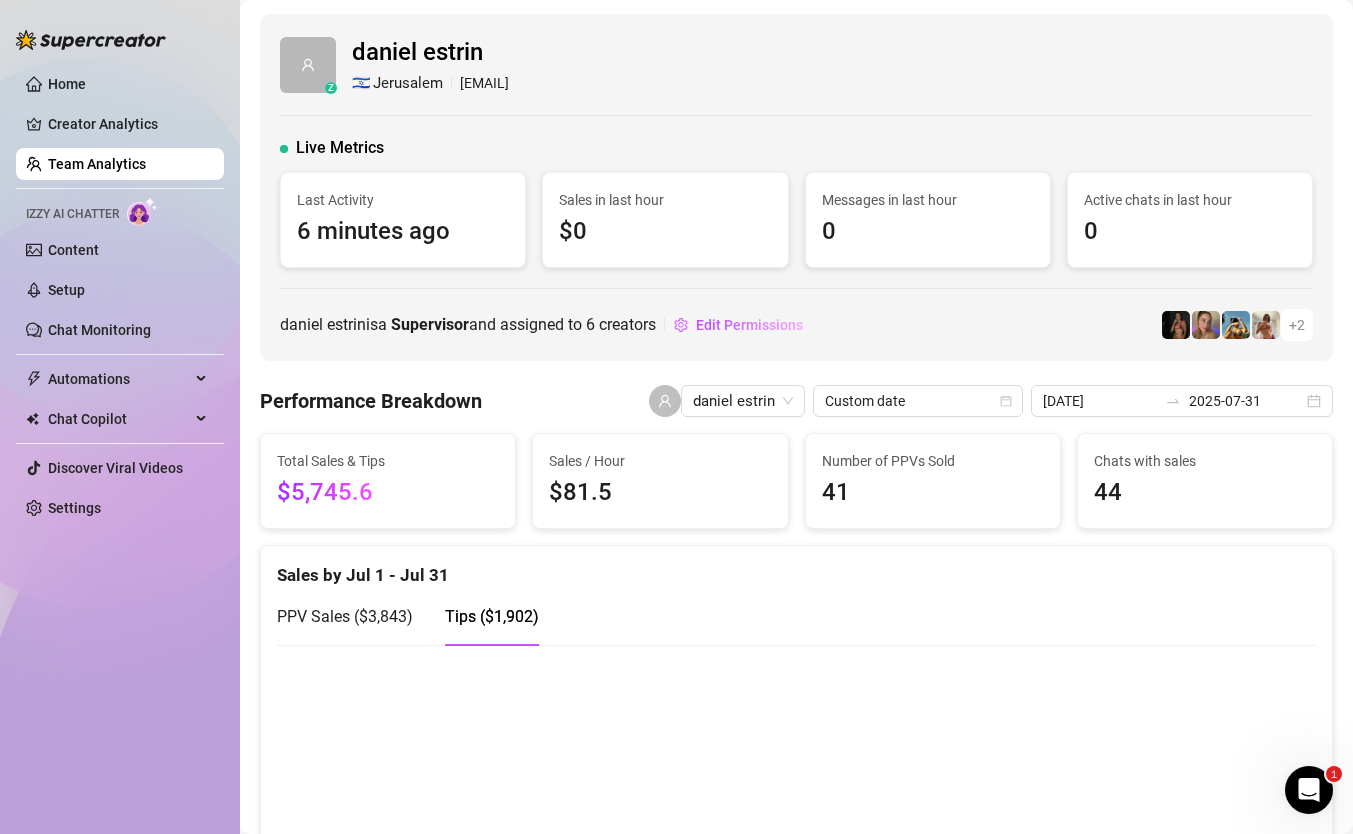 click on "[FIRST] [LAST] 🇮🇱 [CITY] [EMAIL] [TIME_AGO] [FIRST] [LAST] is a Supervisor and assigned to 6 creators Edit Permissions + 2" at bounding box center (796, 187) 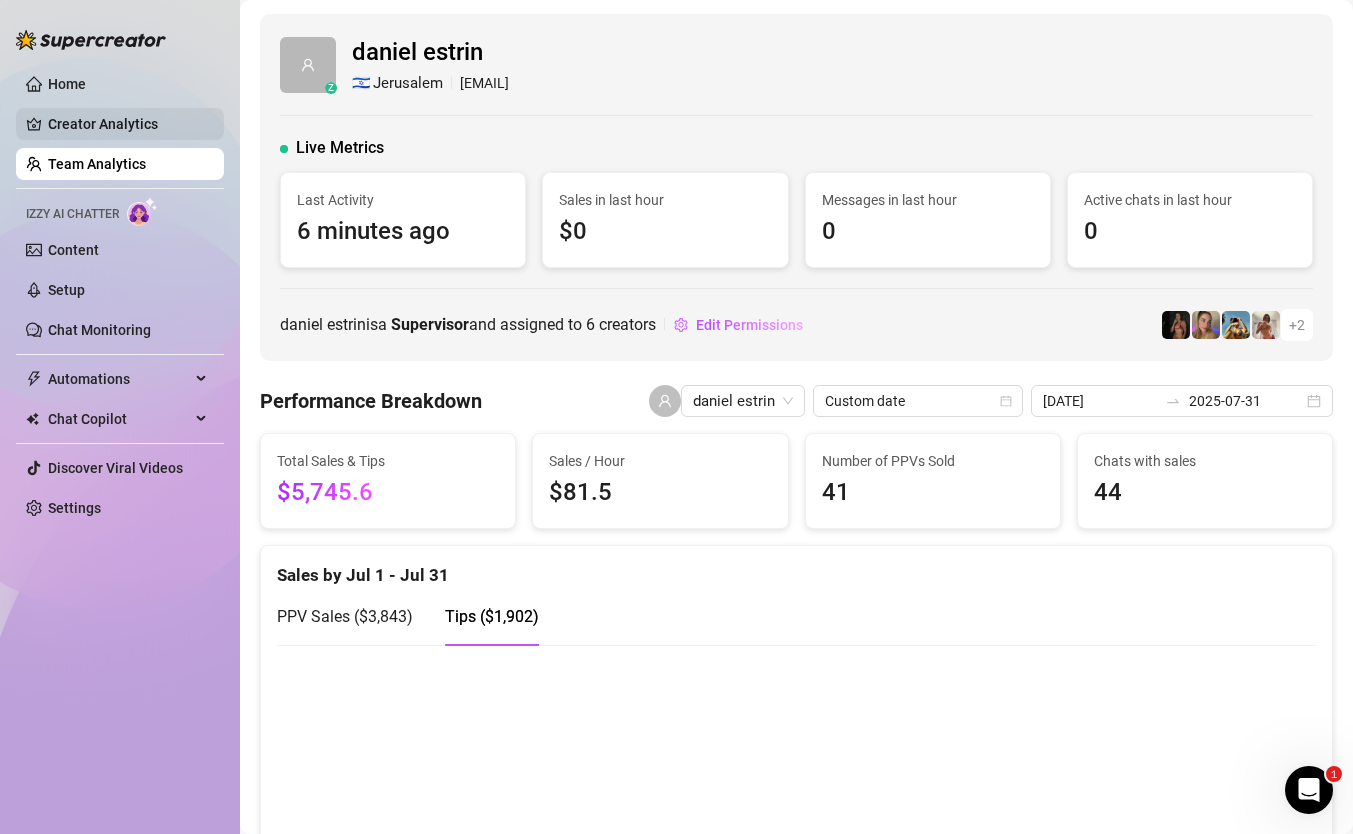 click on "Creator Analytics" at bounding box center (128, 124) 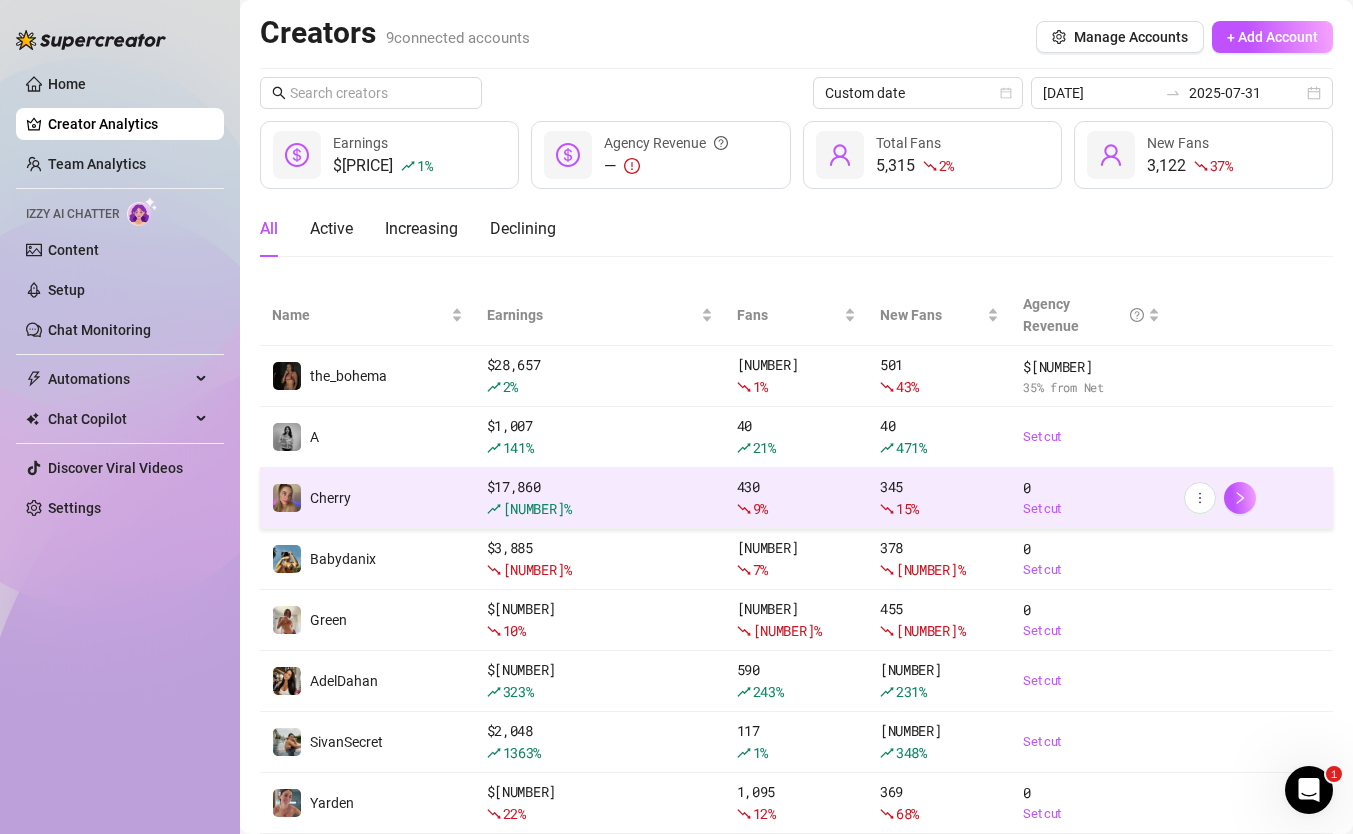 scroll, scrollTop: 120, scrollLeft: 0, axis: vertical 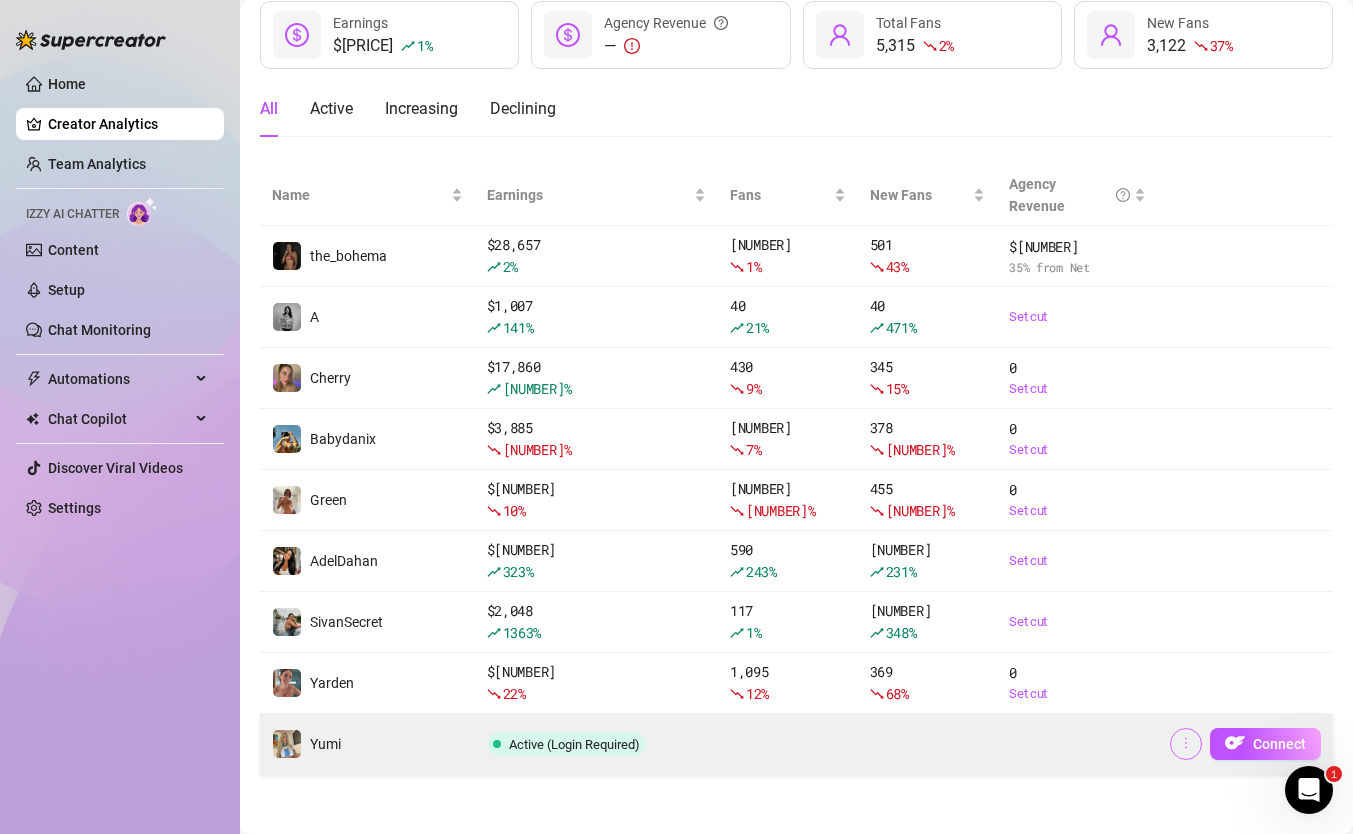 click at bounding box center [1186, 744] 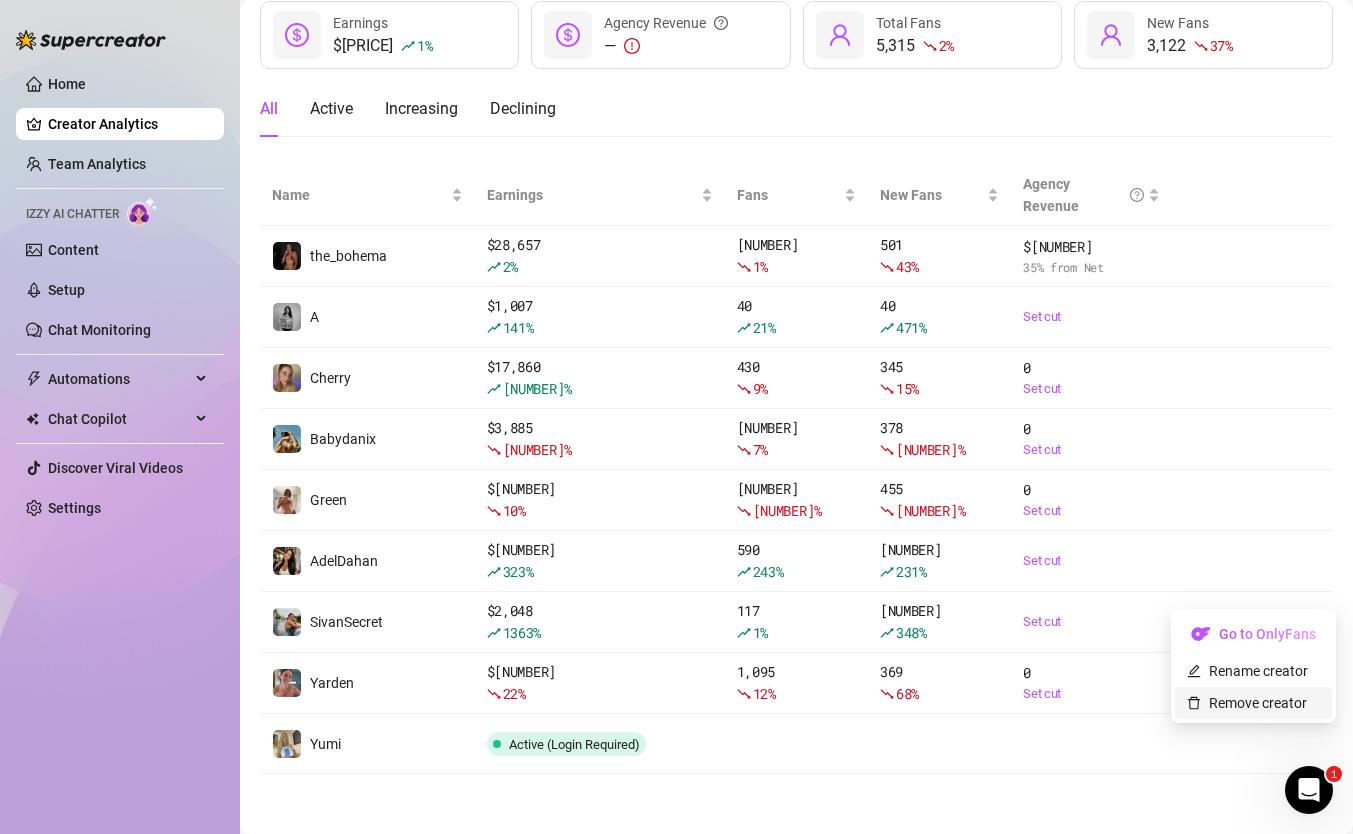 click on "Remove creator" at bounding box center [1247, 703] 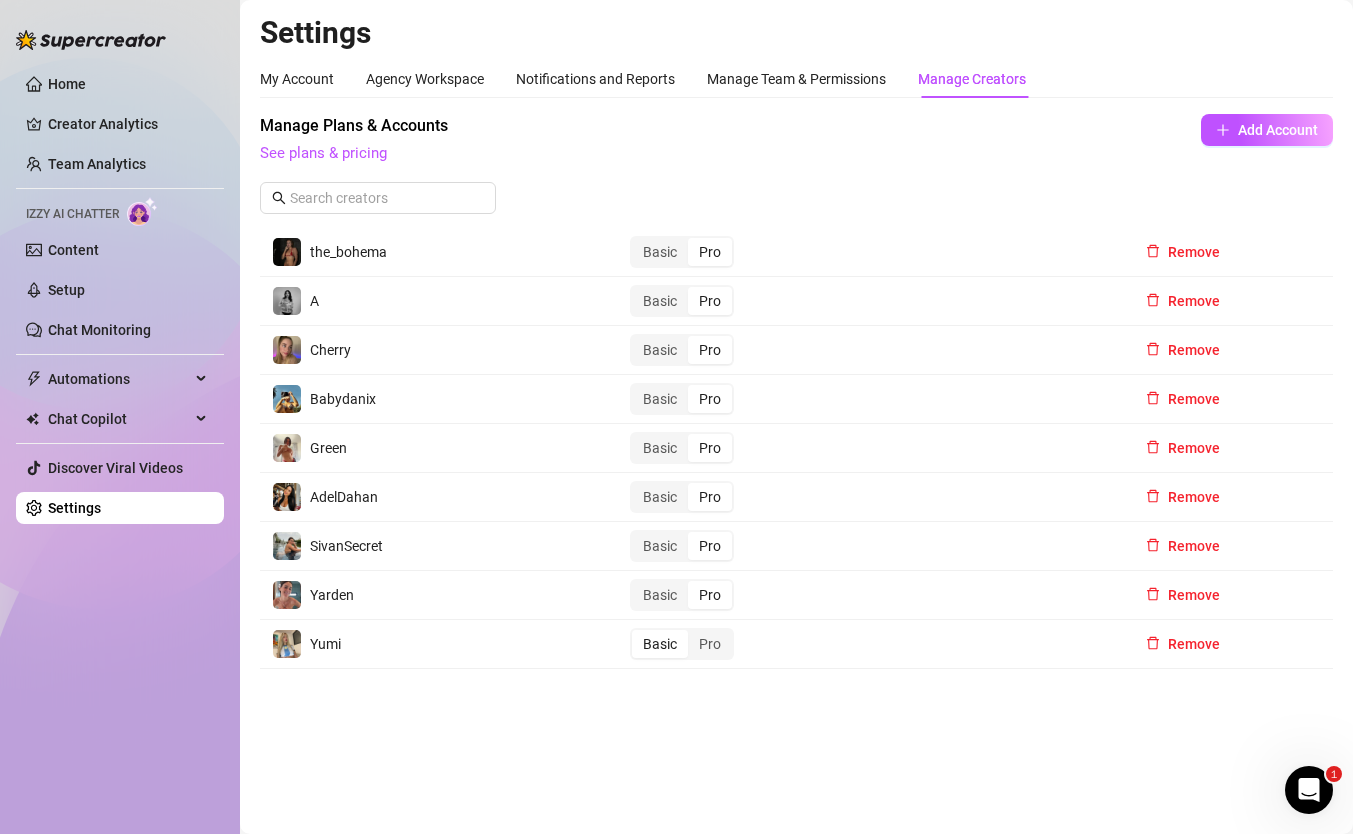 scroll, scrollTop: 0, scrollLeft: 0, axis: both 